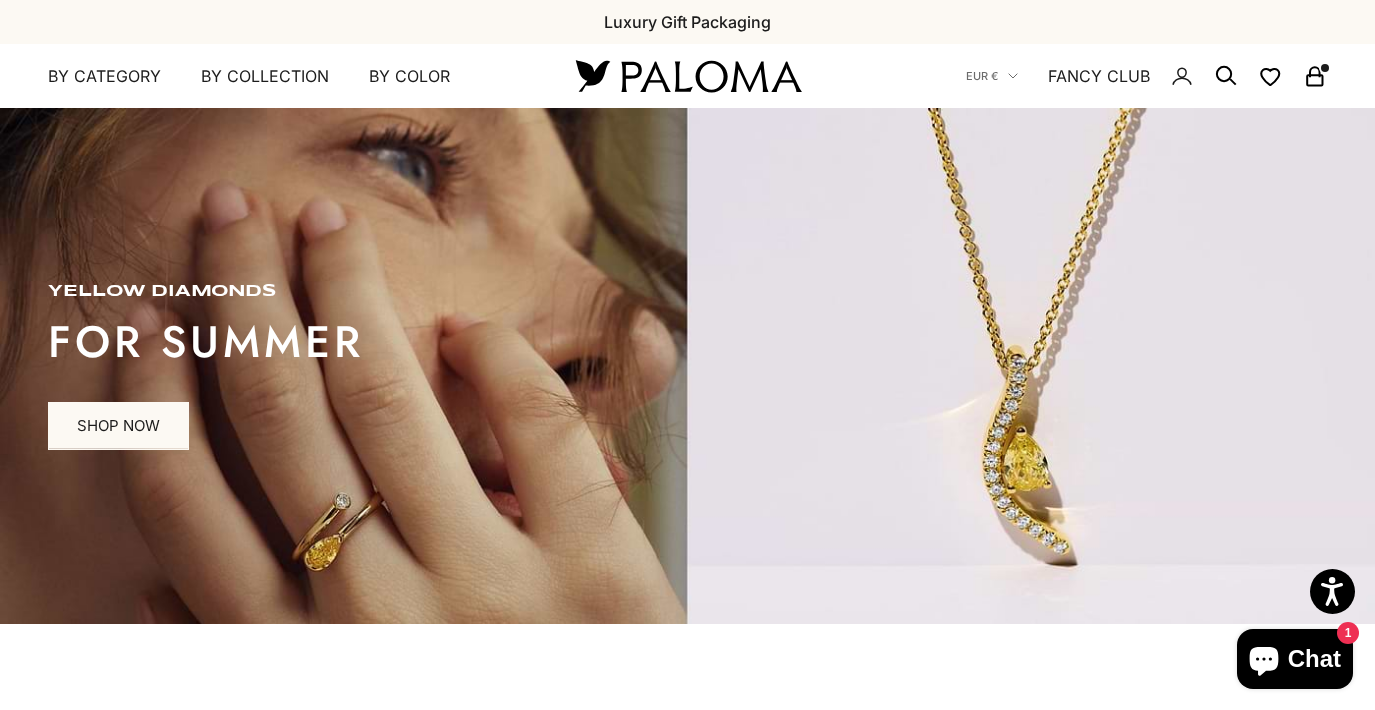scroll, scrollTop: 0, scrollLeft: 0, axis: both 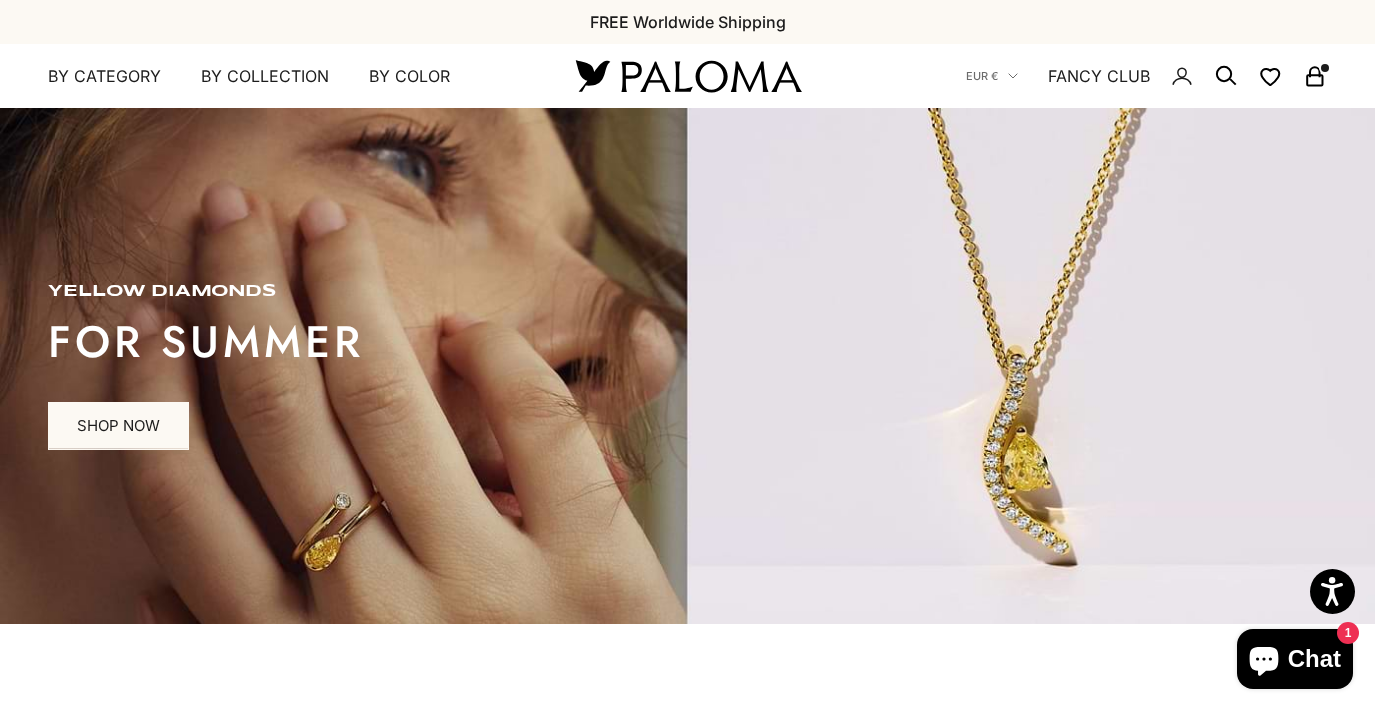 click 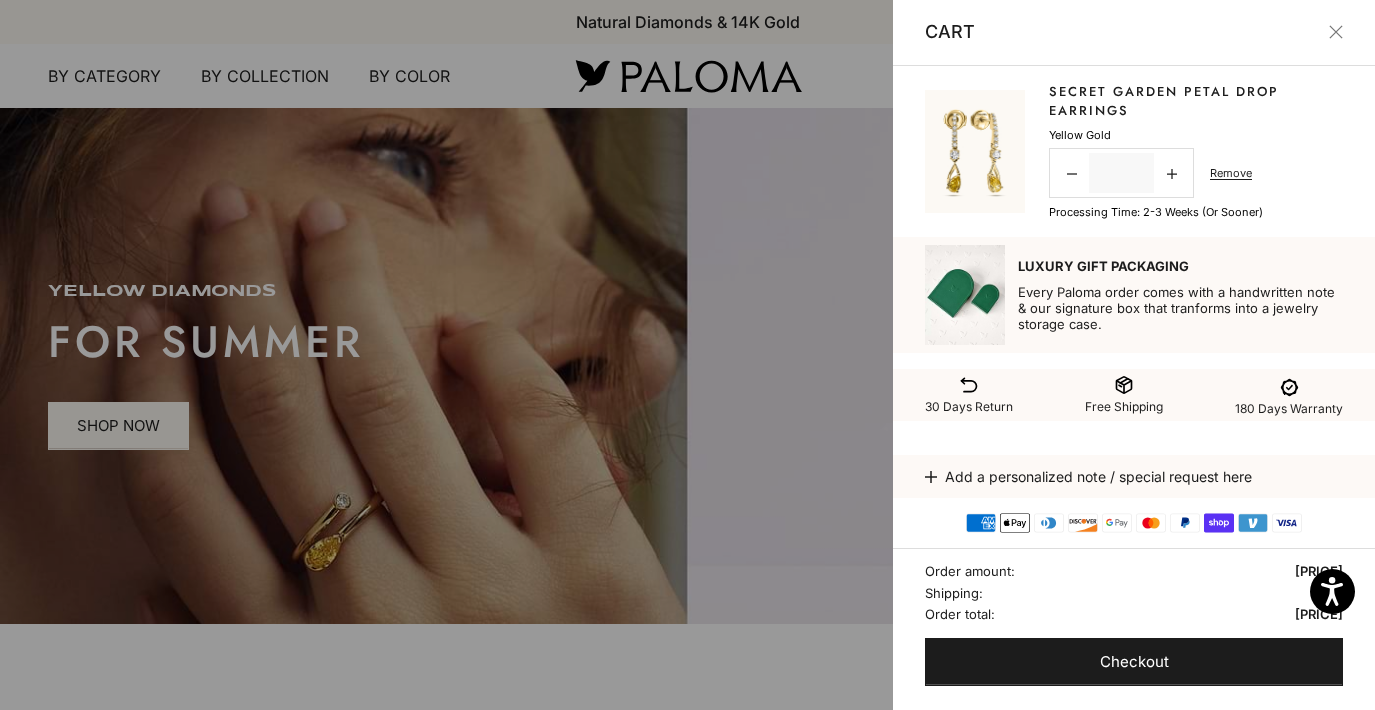 click at bounding box center (687, 355) 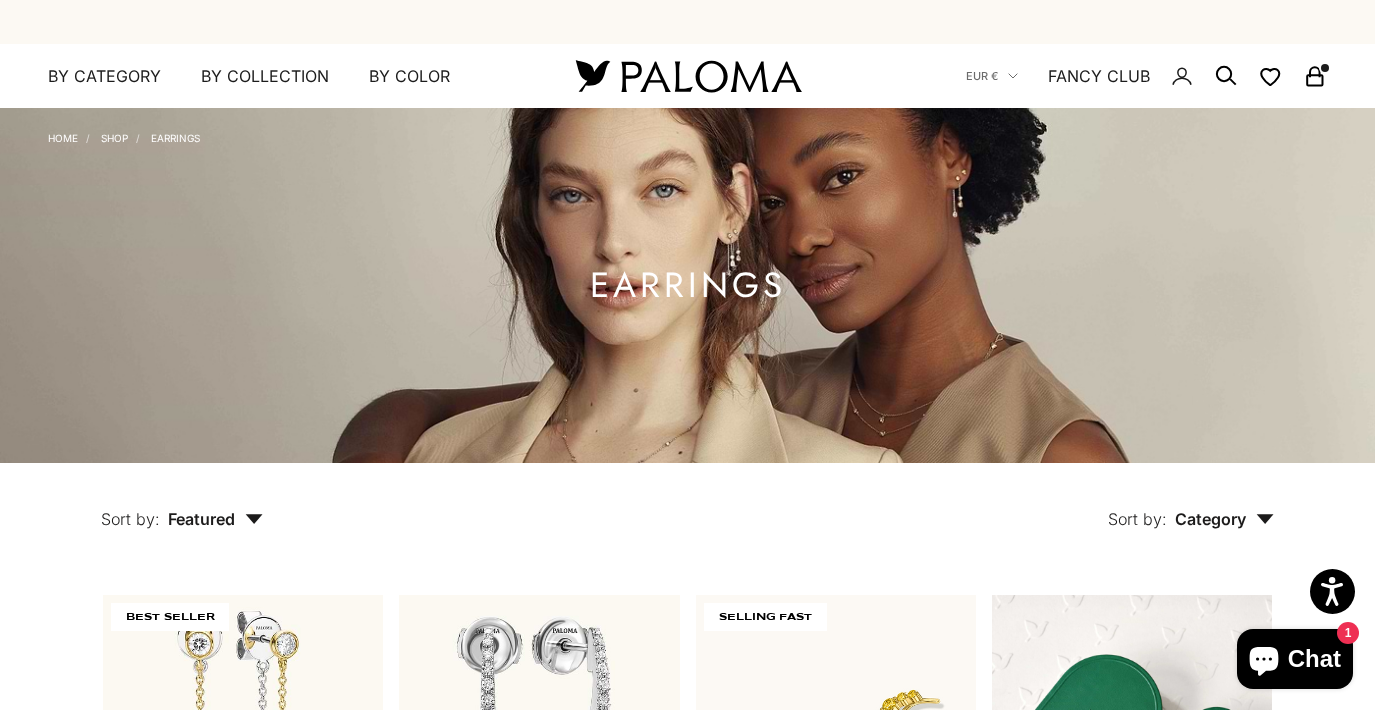 scroll, scrollTop: 365, scrollLeft: 0, axis: vertical 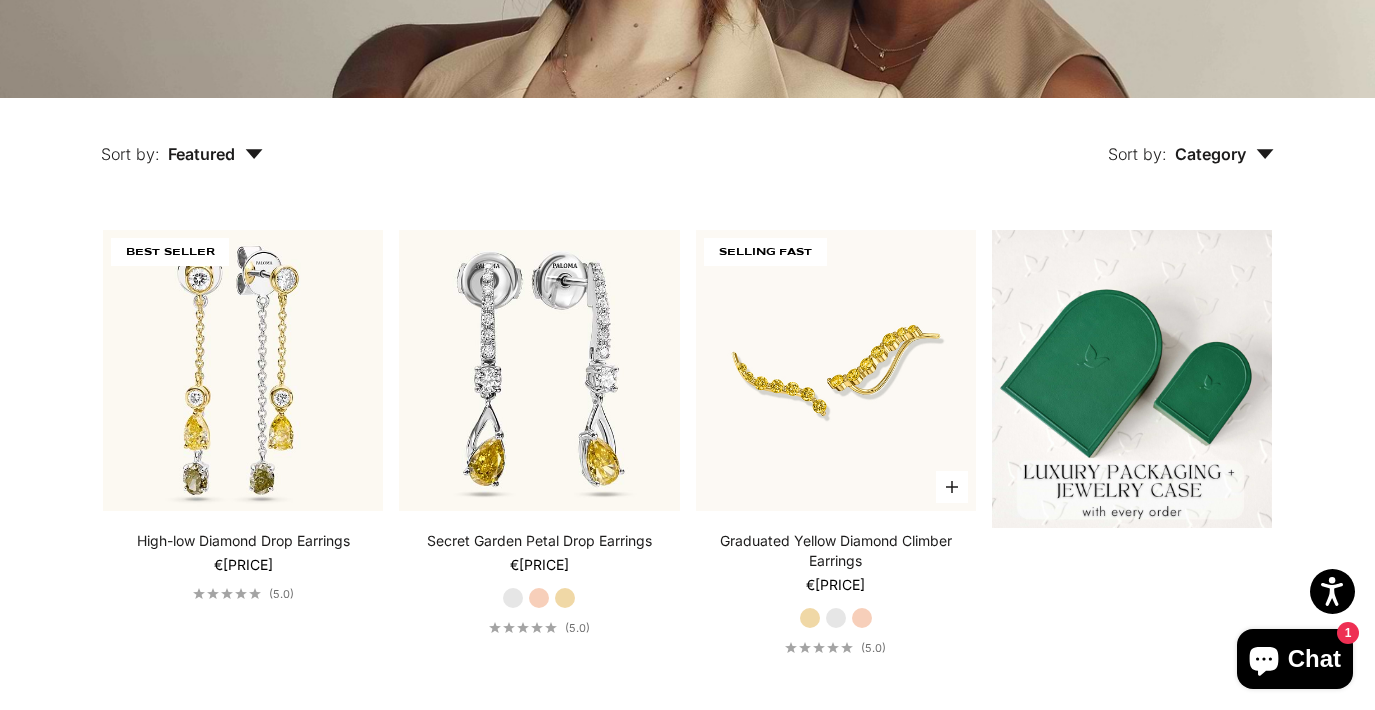 click on "White Gold" at bounding box center (836, 618) 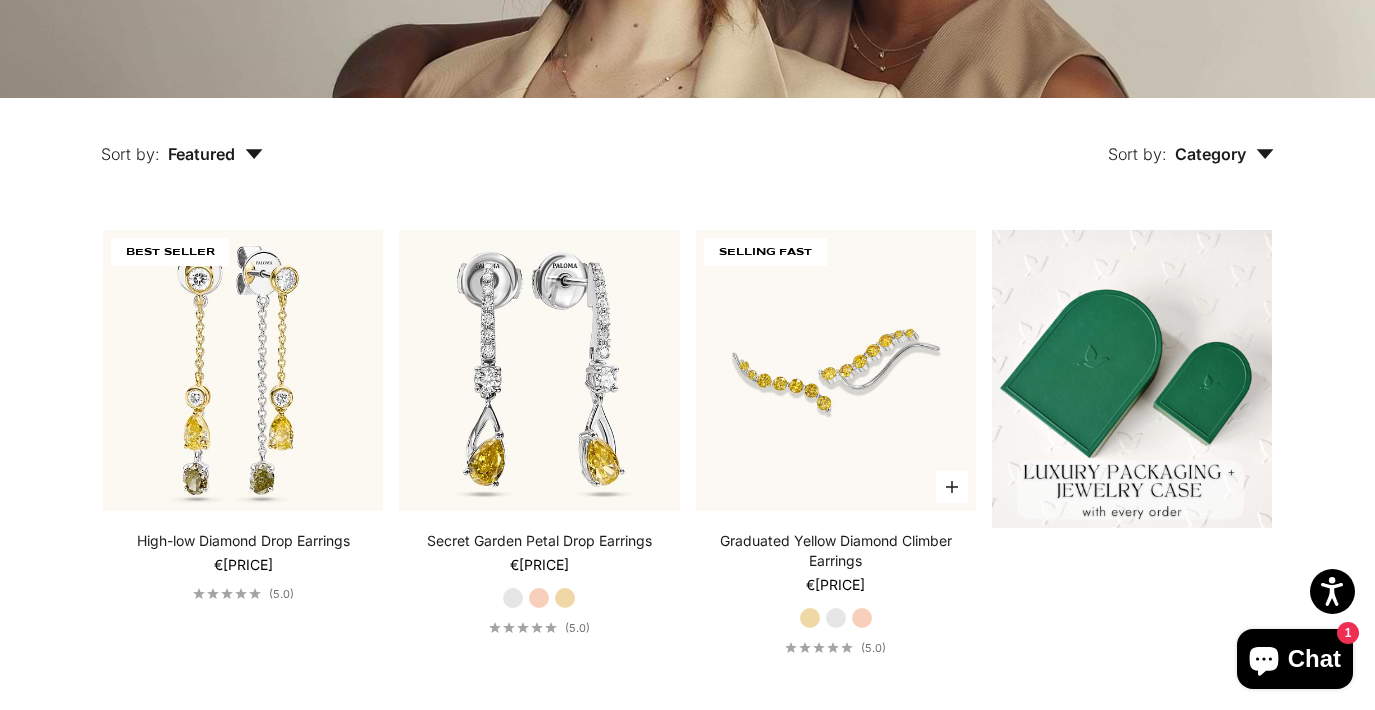 click on "Yellow Gold" at bounding box center [810, 618] 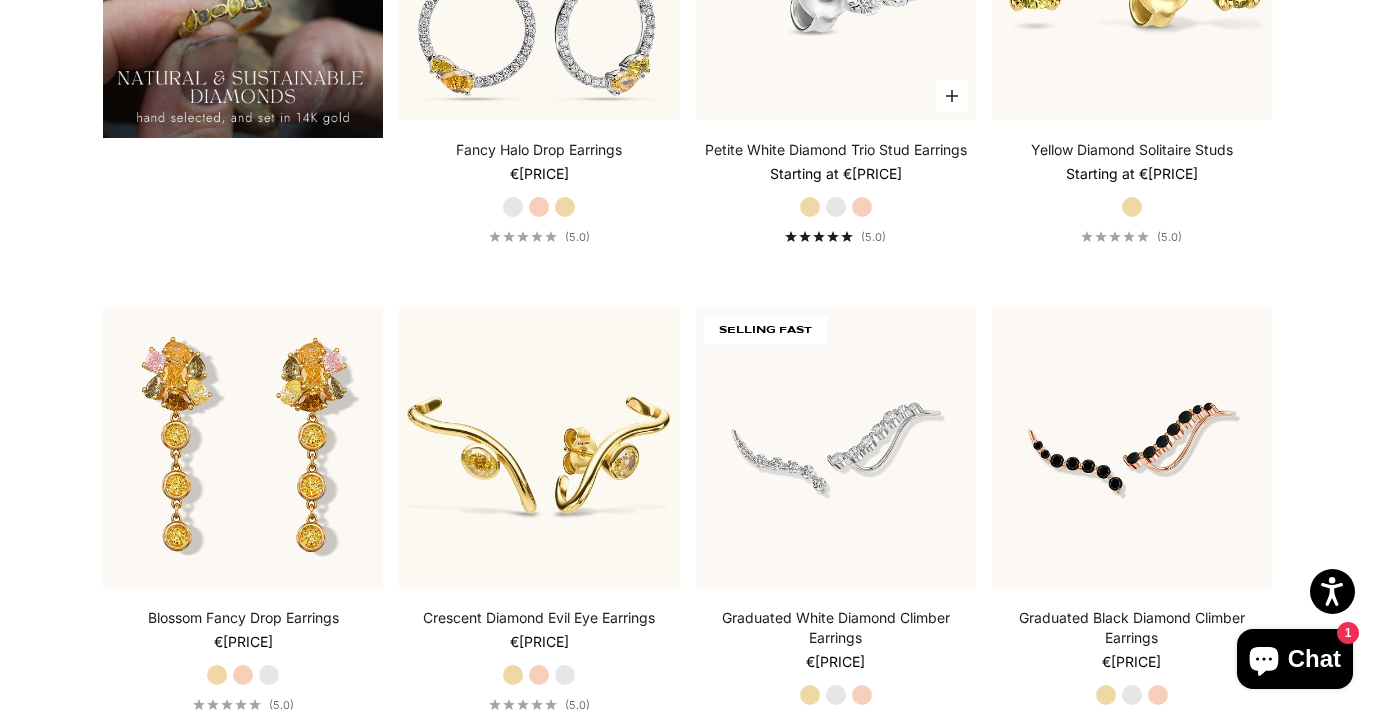 scroll, scrollTop: 2009, scrollLeft: 0, axis: vertical 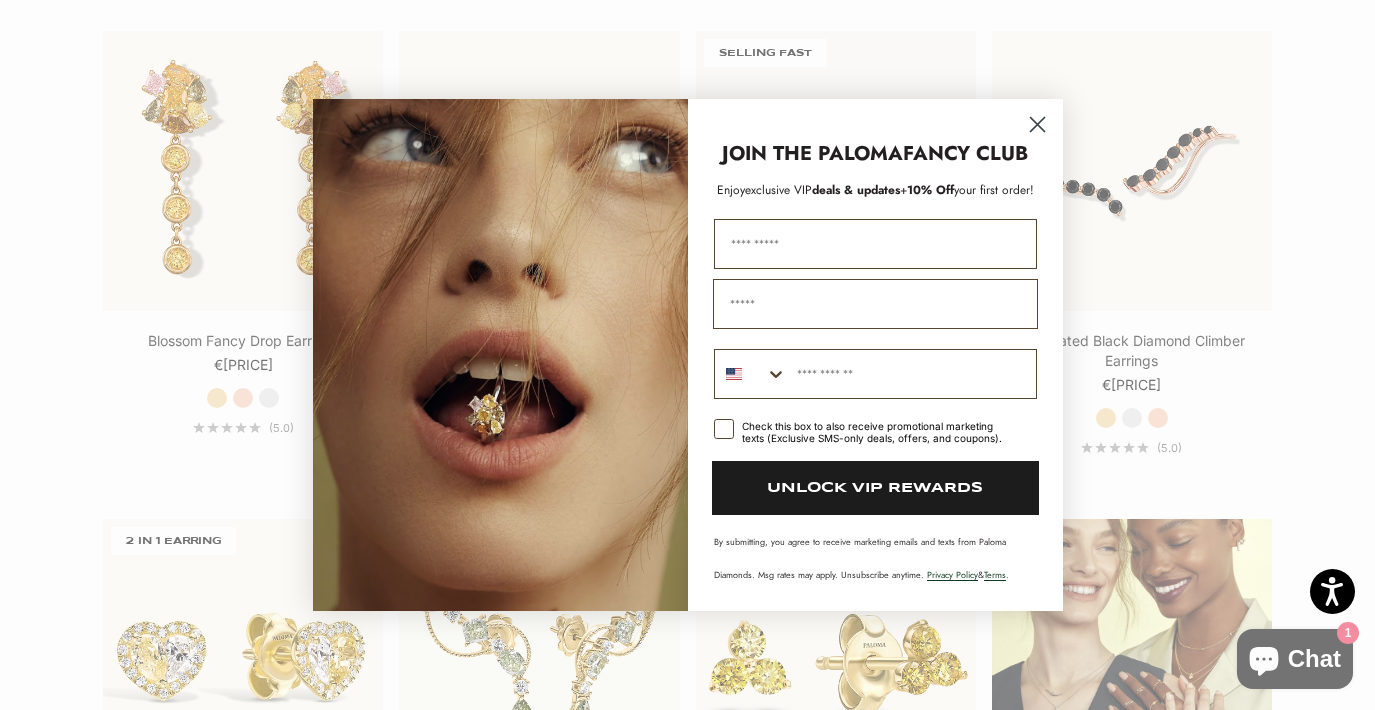 click 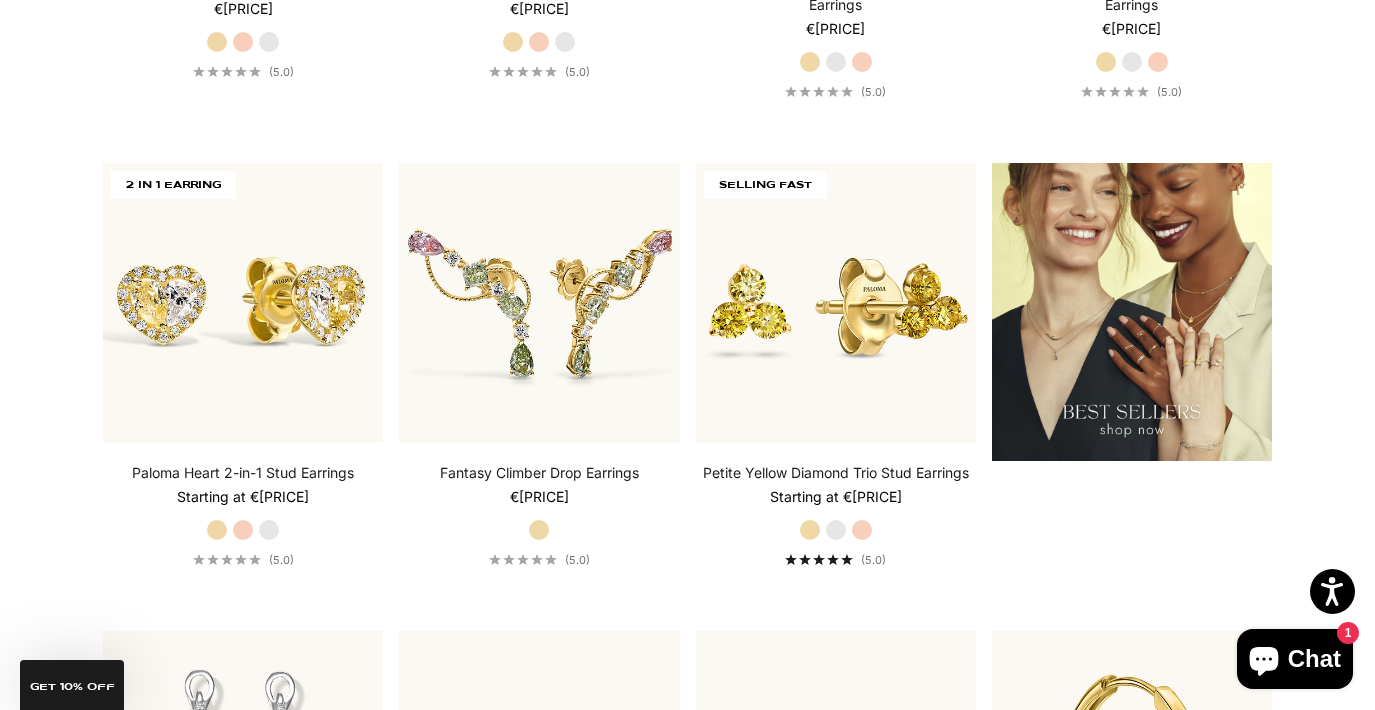 scroll, scrollTop: 2261, scrollLeft: 0, axis: vertical 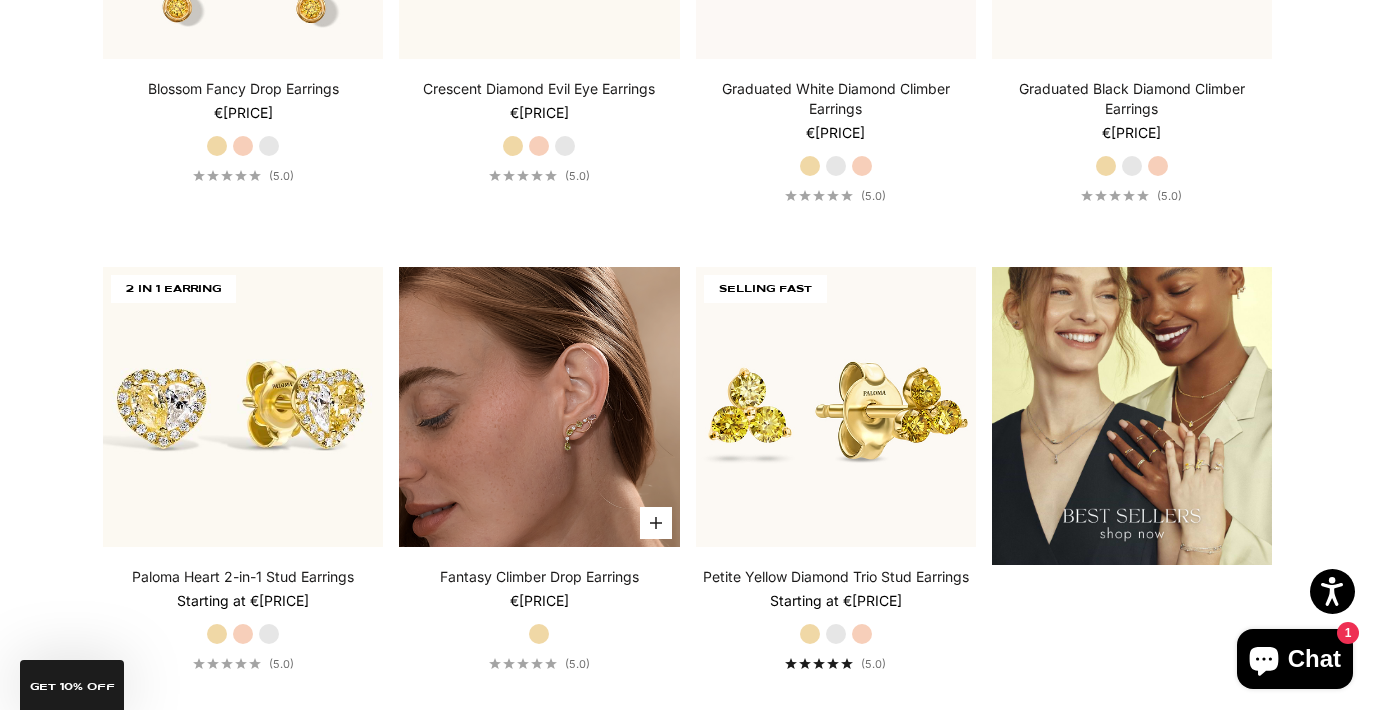 click at bounding box center [539, 407] 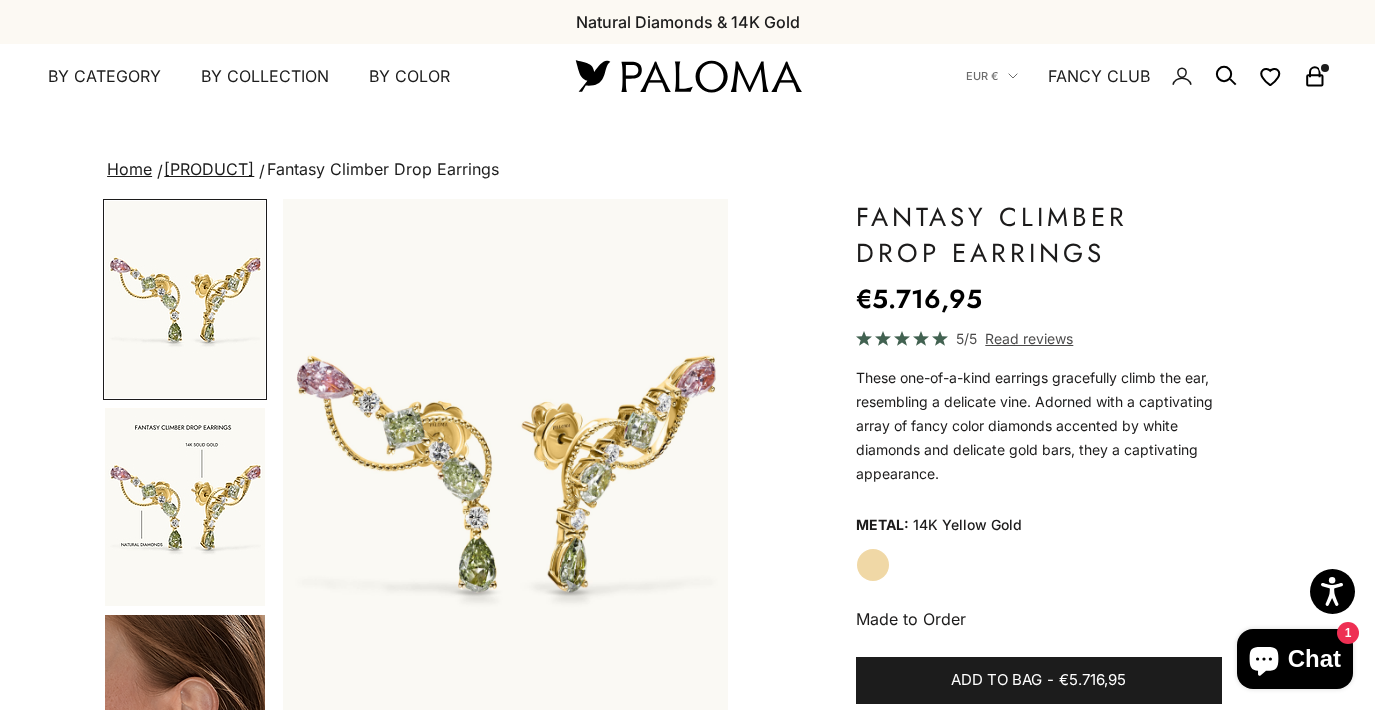 scroll, scrollTop: 0, scrollLeft: 0, axis: both 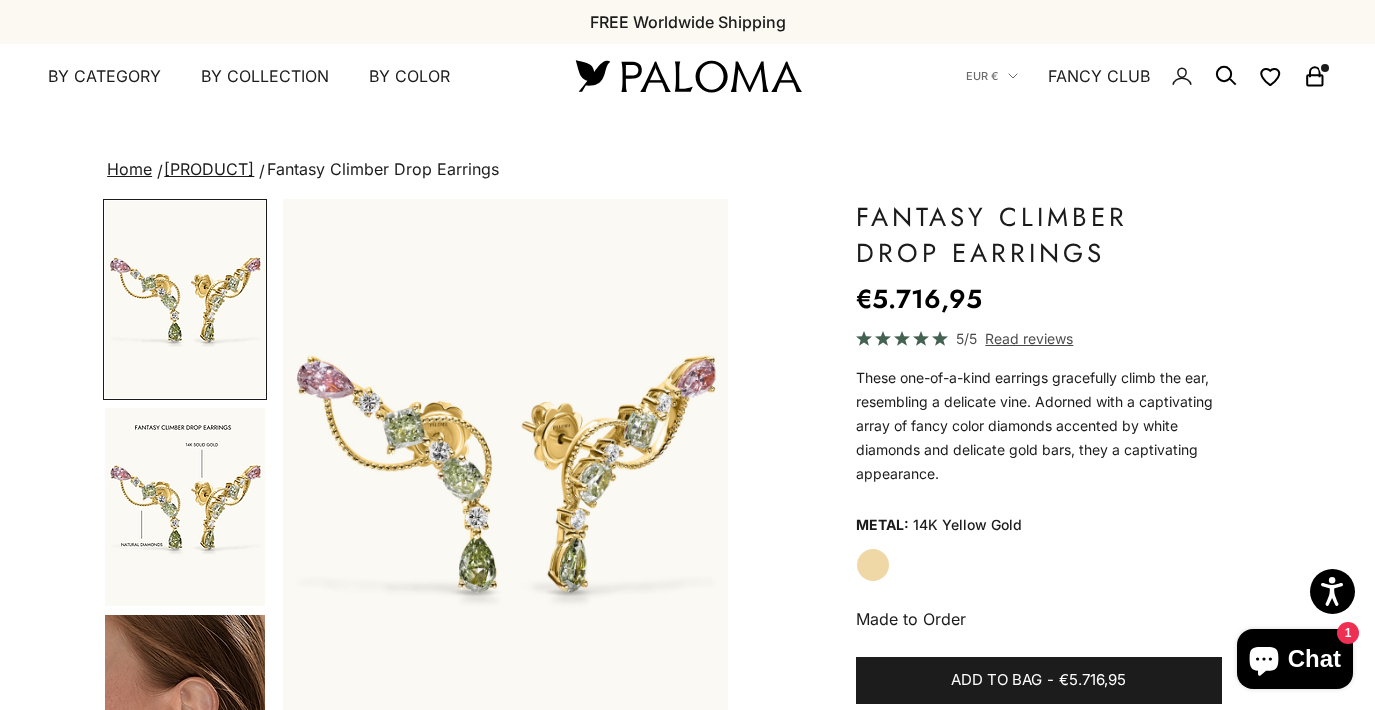 click at bounding box center (185, 507) 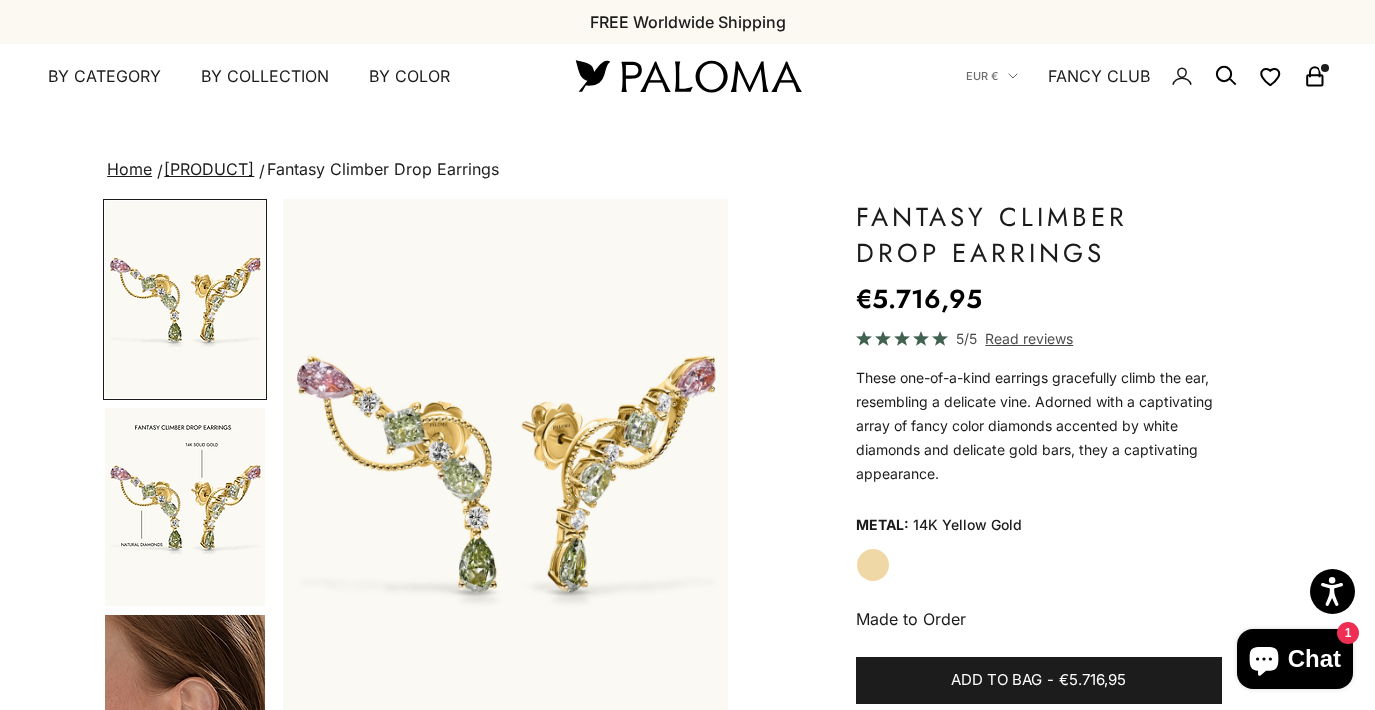 scroll, scrollTop: 0, scrollLeft: 468, axis: horizontal 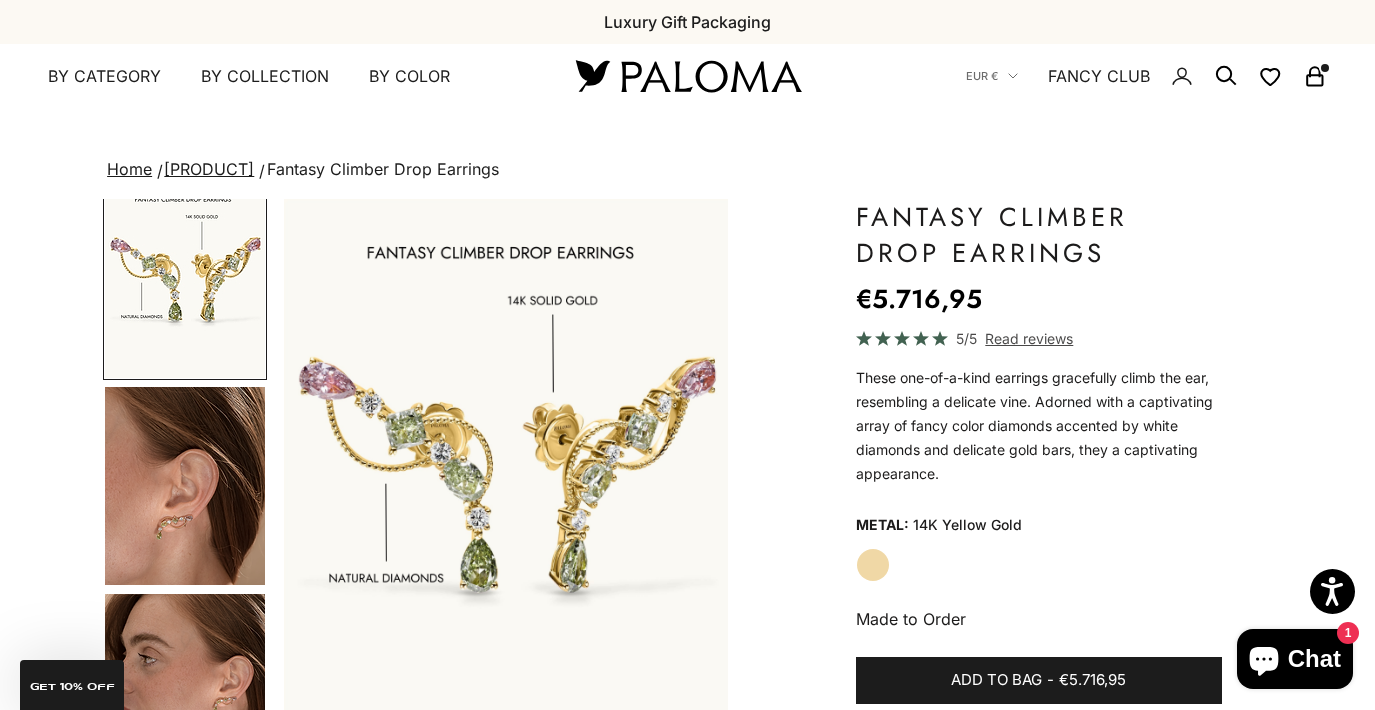 click at bounding box center (185, 486) 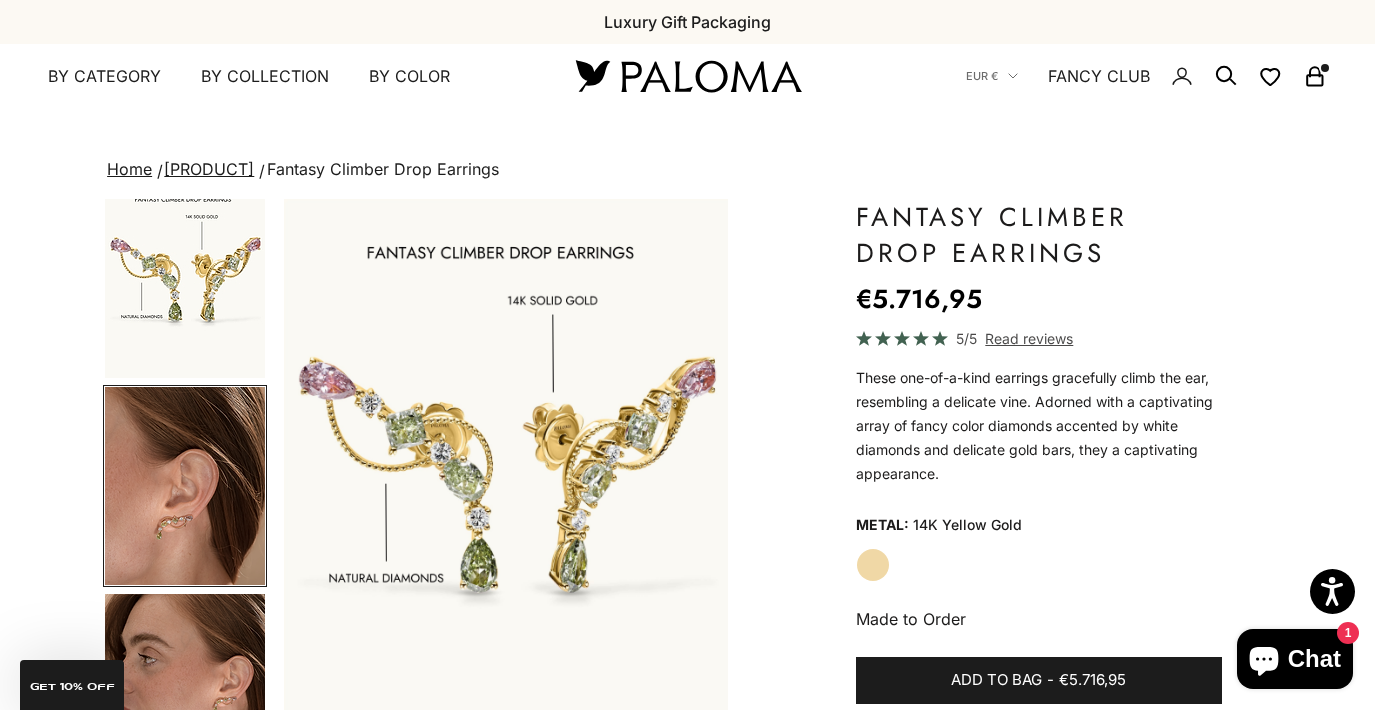 scroll, scrollTop: 0, scrollLeft: 935, axis: horizontal 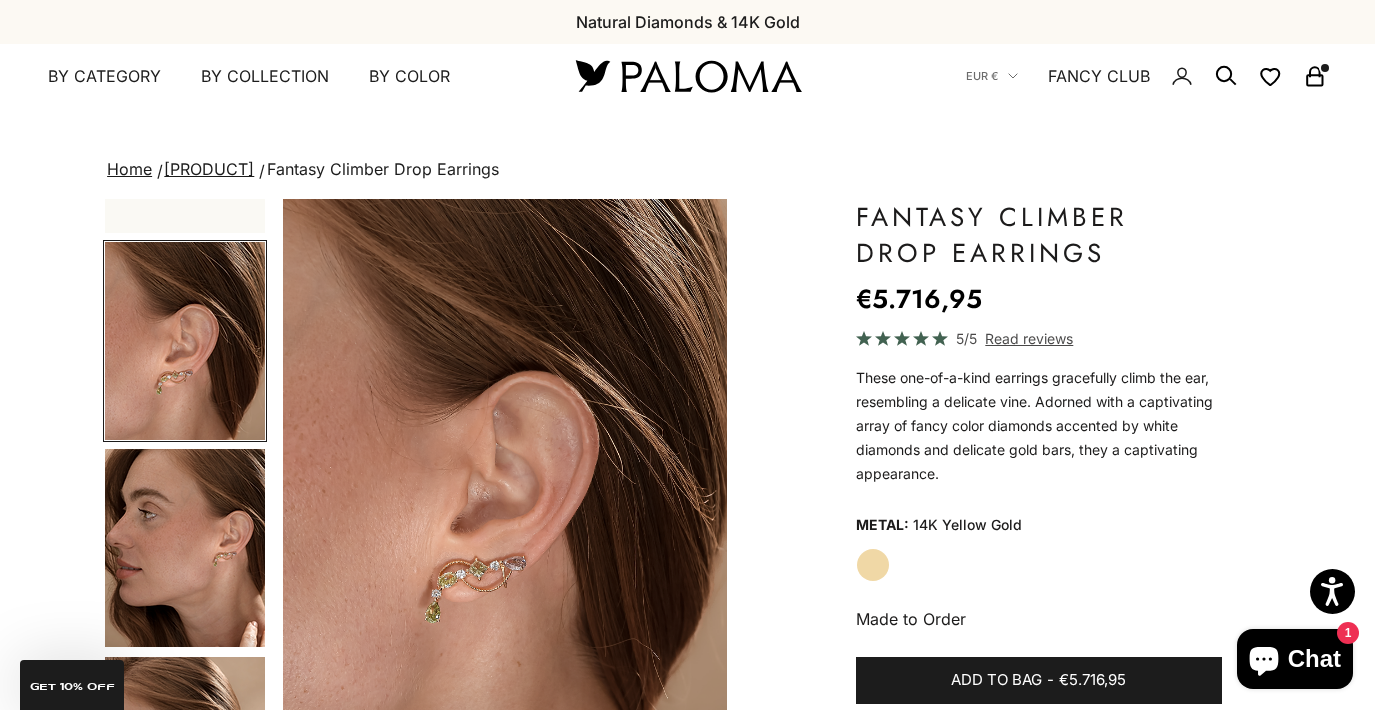 click at bounding box center [185, 548] 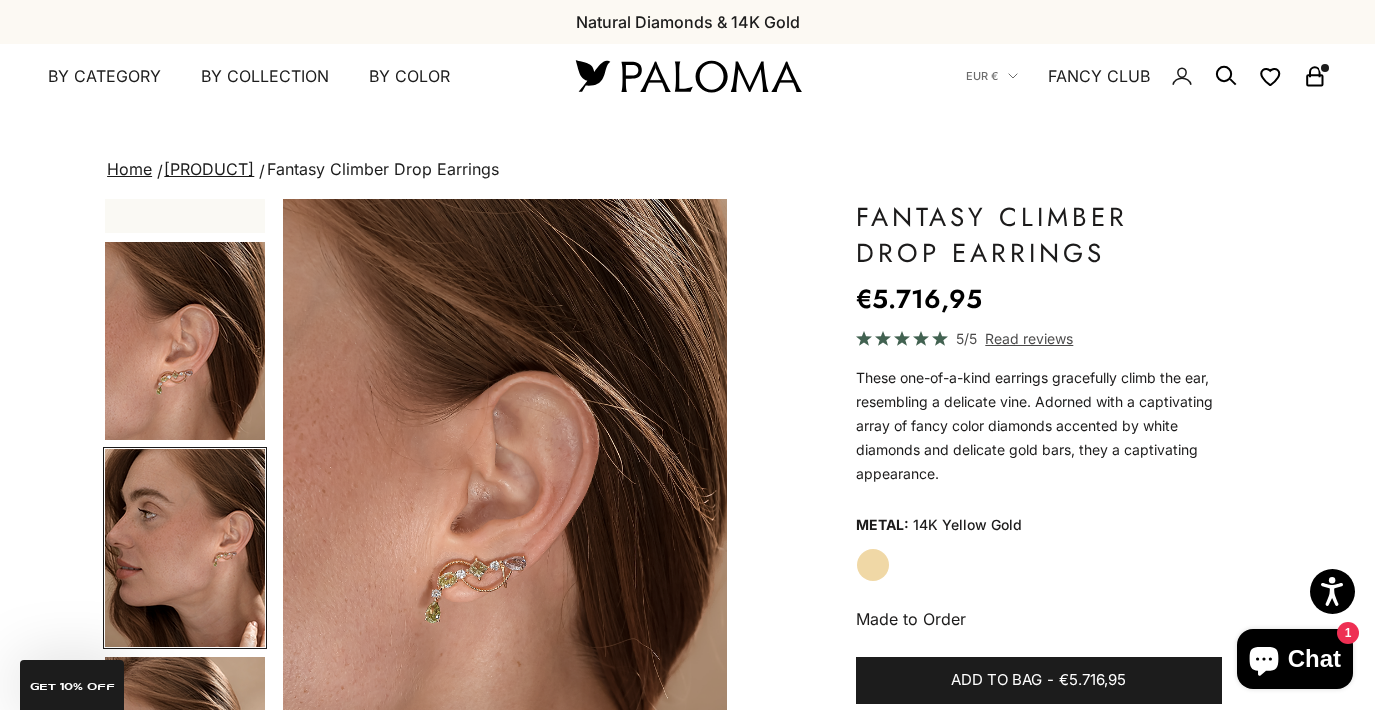 scroll, scrollTop: 400, scrollLeft: 0, axis: vertical 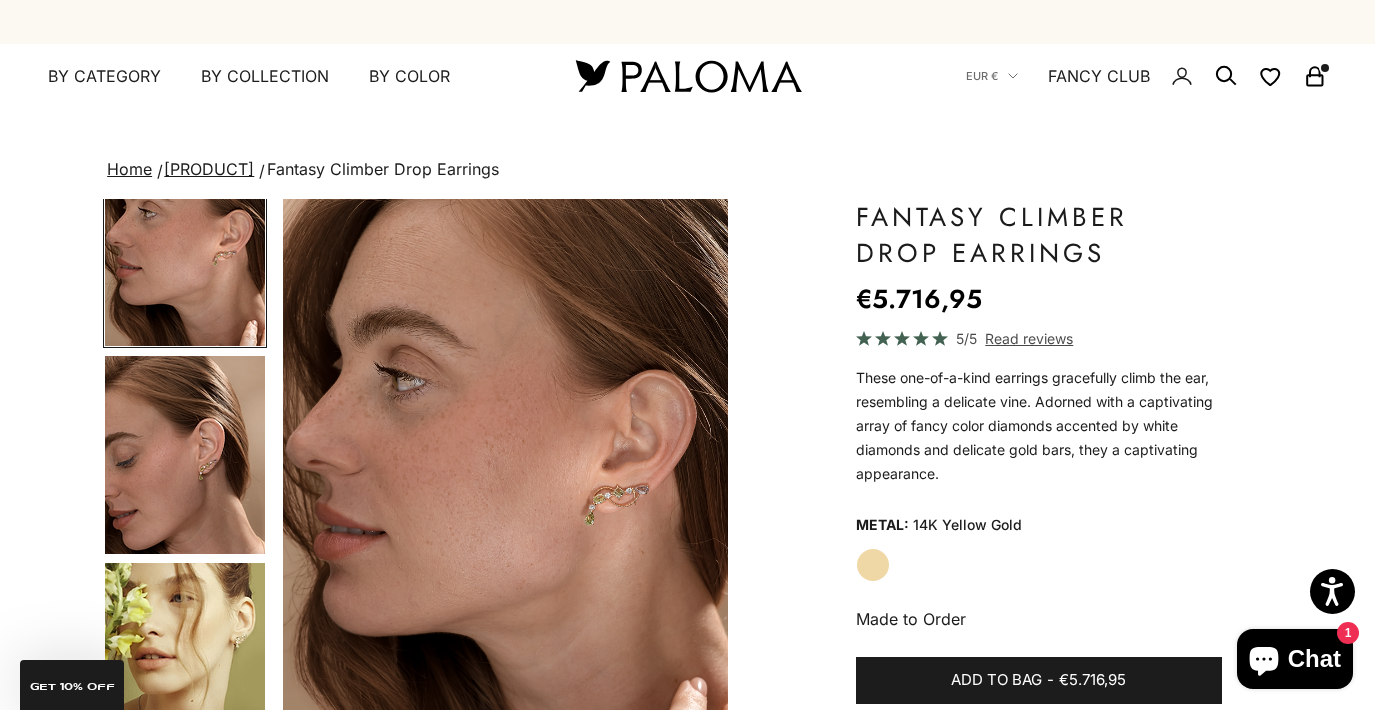 click at bounding box center (185, 455) 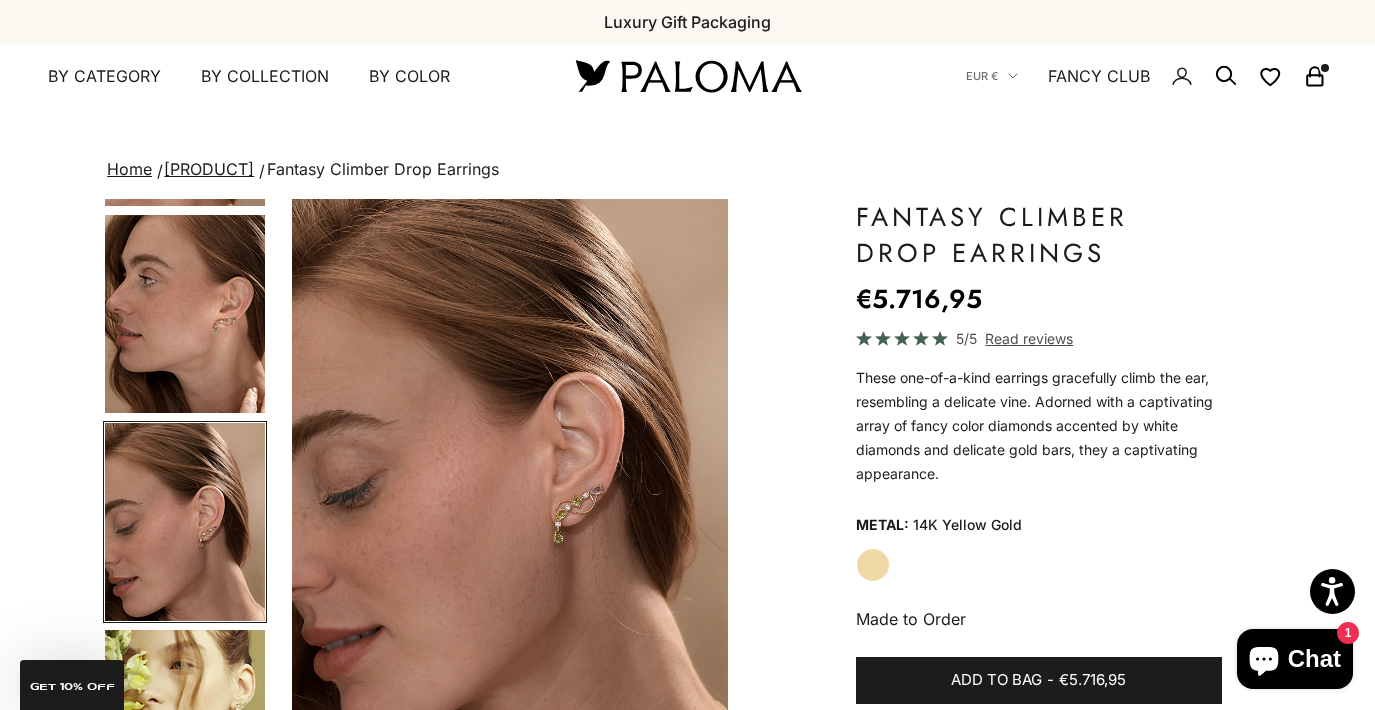 scroll, scrollTop: 0, scrollLeft: 1874, axis: horizontal 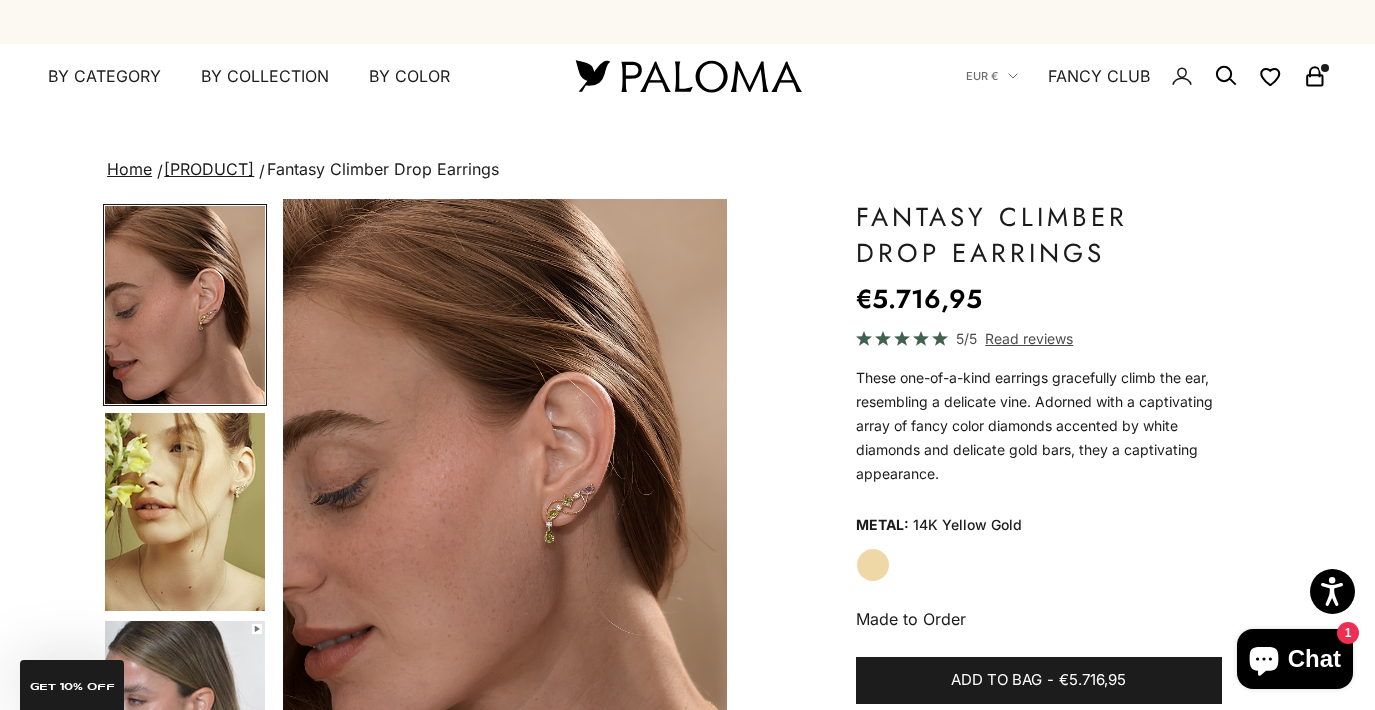 click at bounding box center [185, 512] 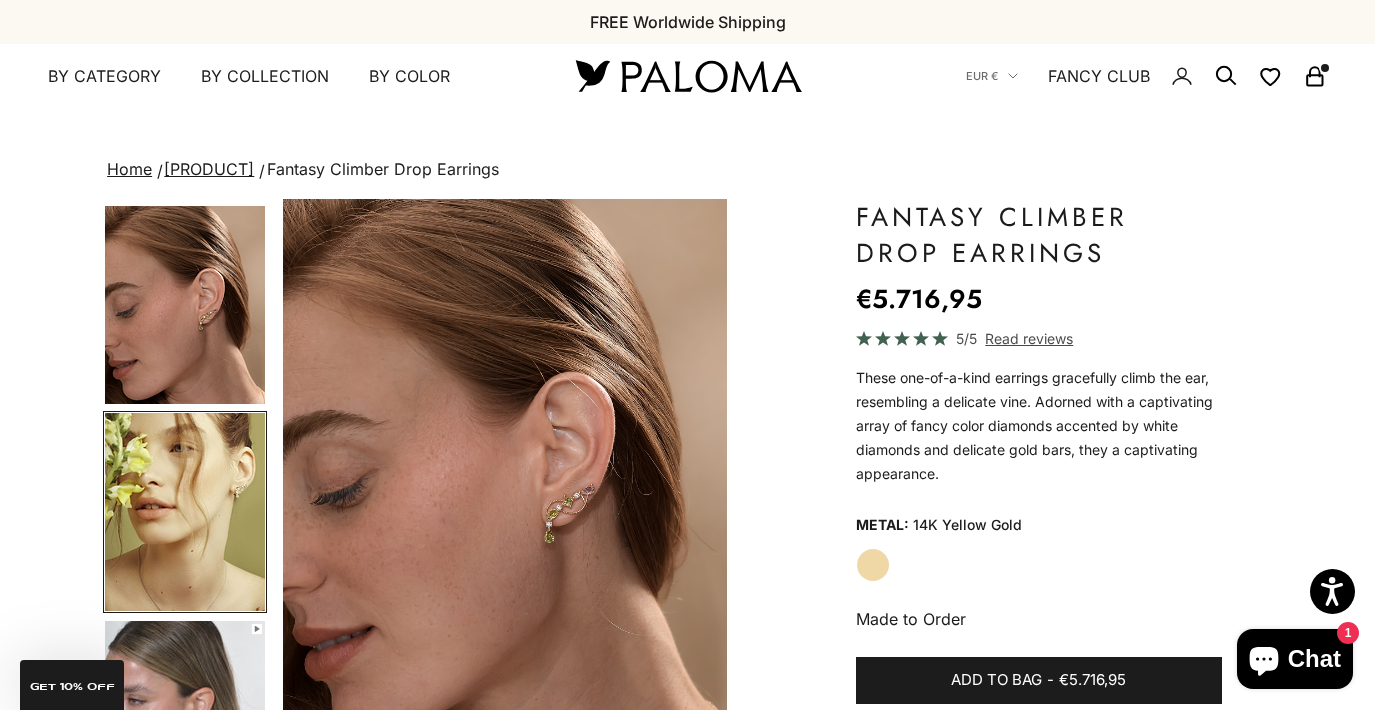 scroll, scrollTop: 813, scrollLeft: 0, axis: vertical 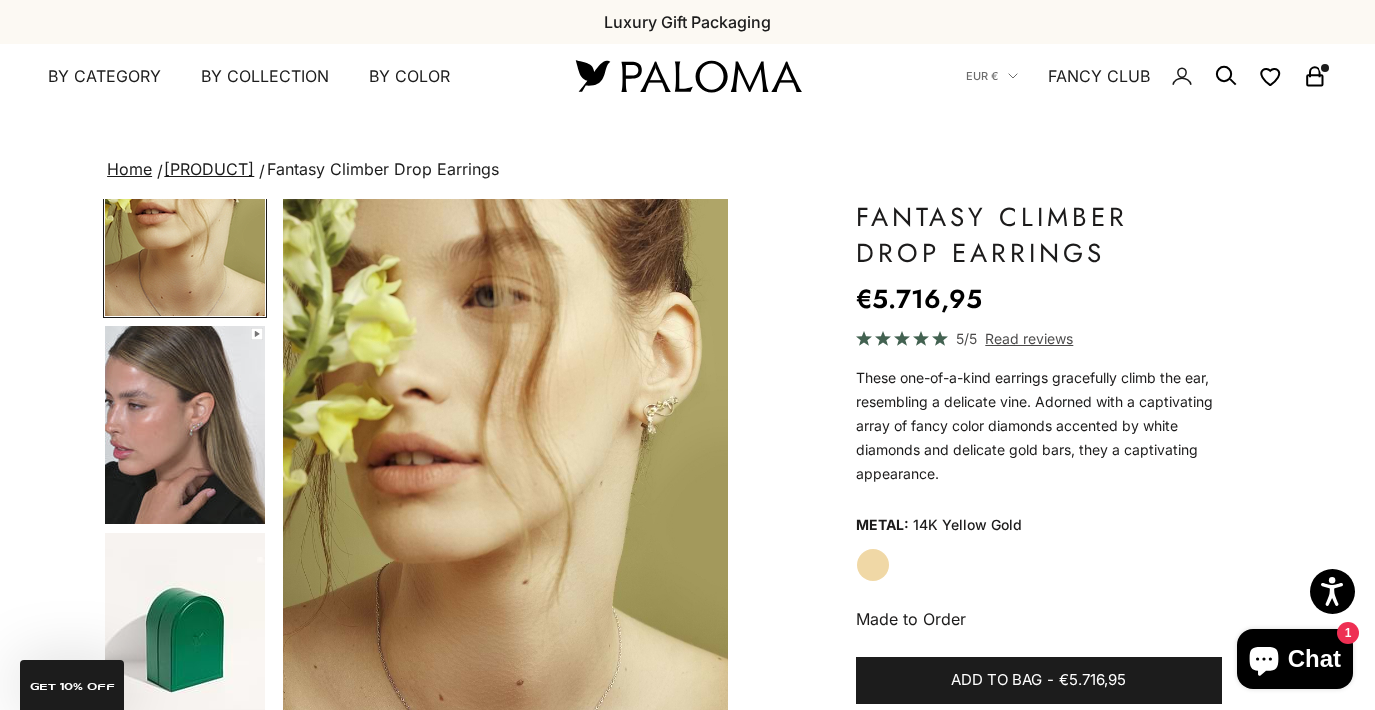 click at bounding box center [185, 425] 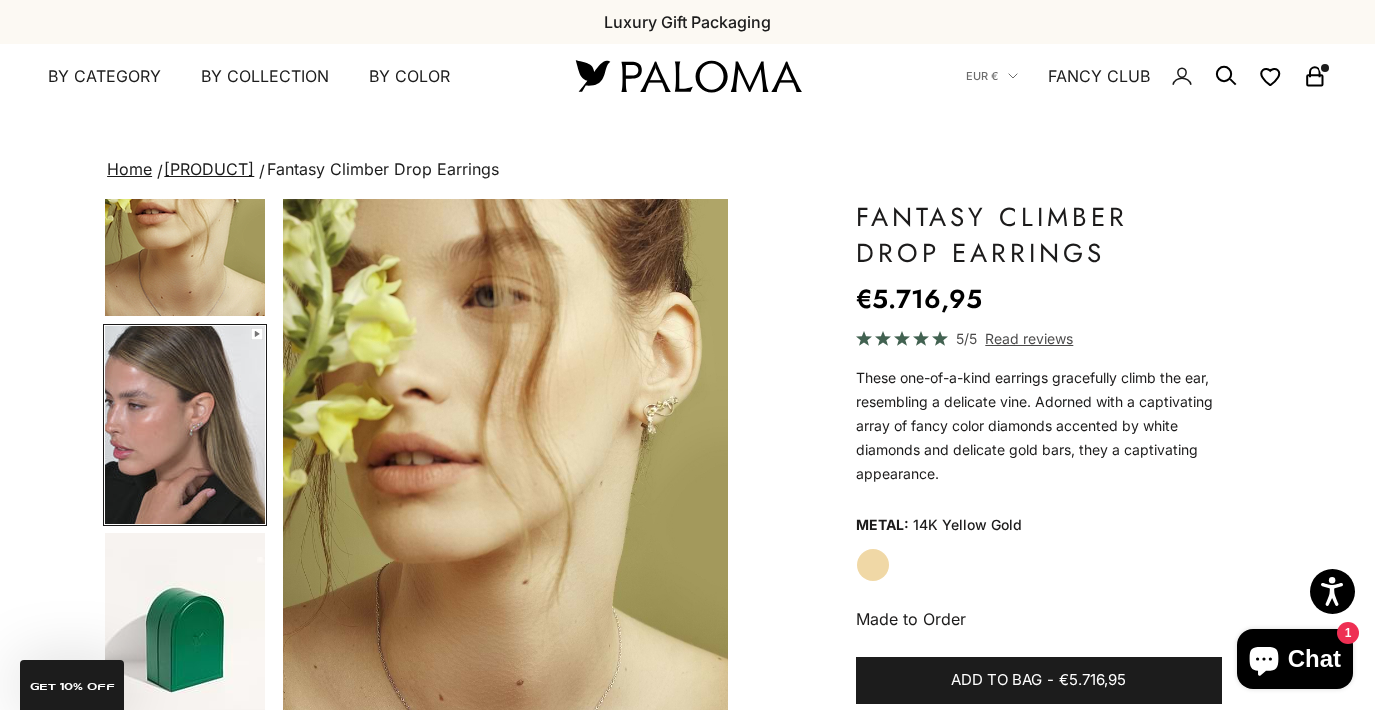 scroll, scrollTop: 1020, scrollLeft: 0, axis: vertical 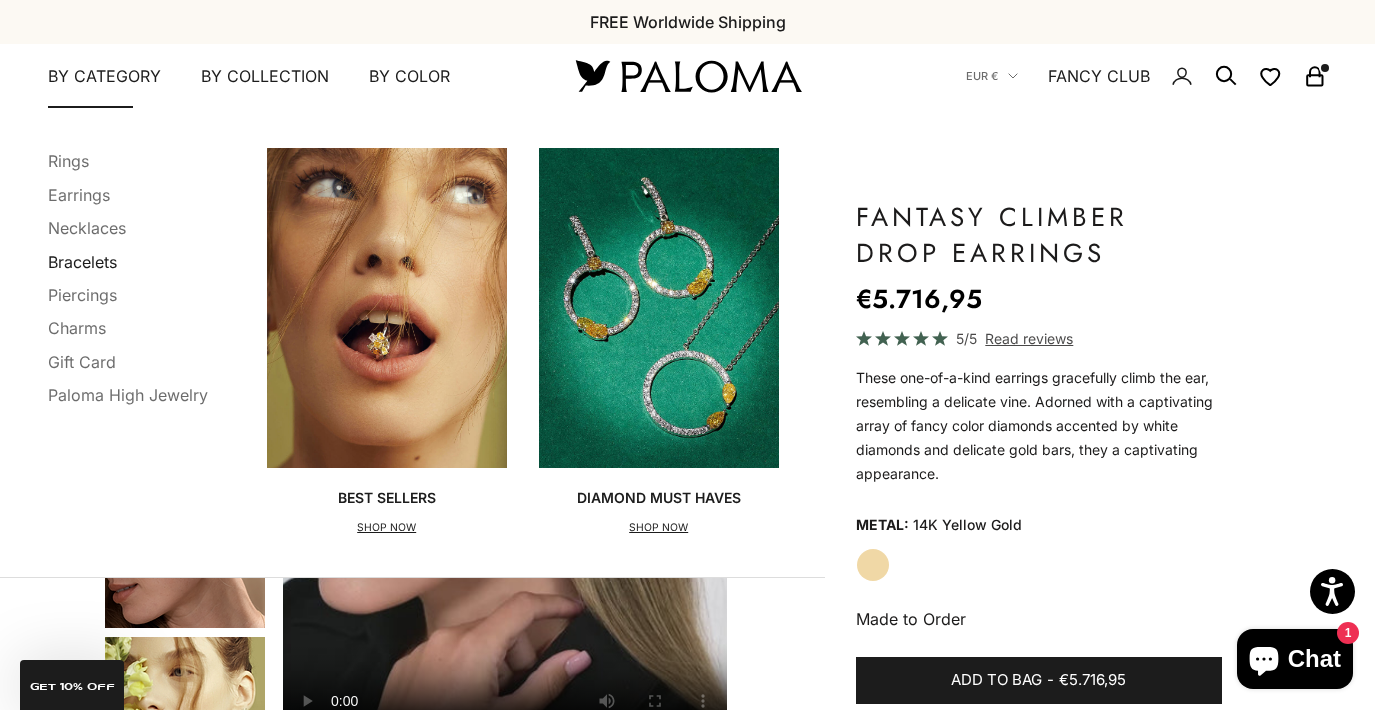 click on "Bracelets" at bounding box center [82, 262] 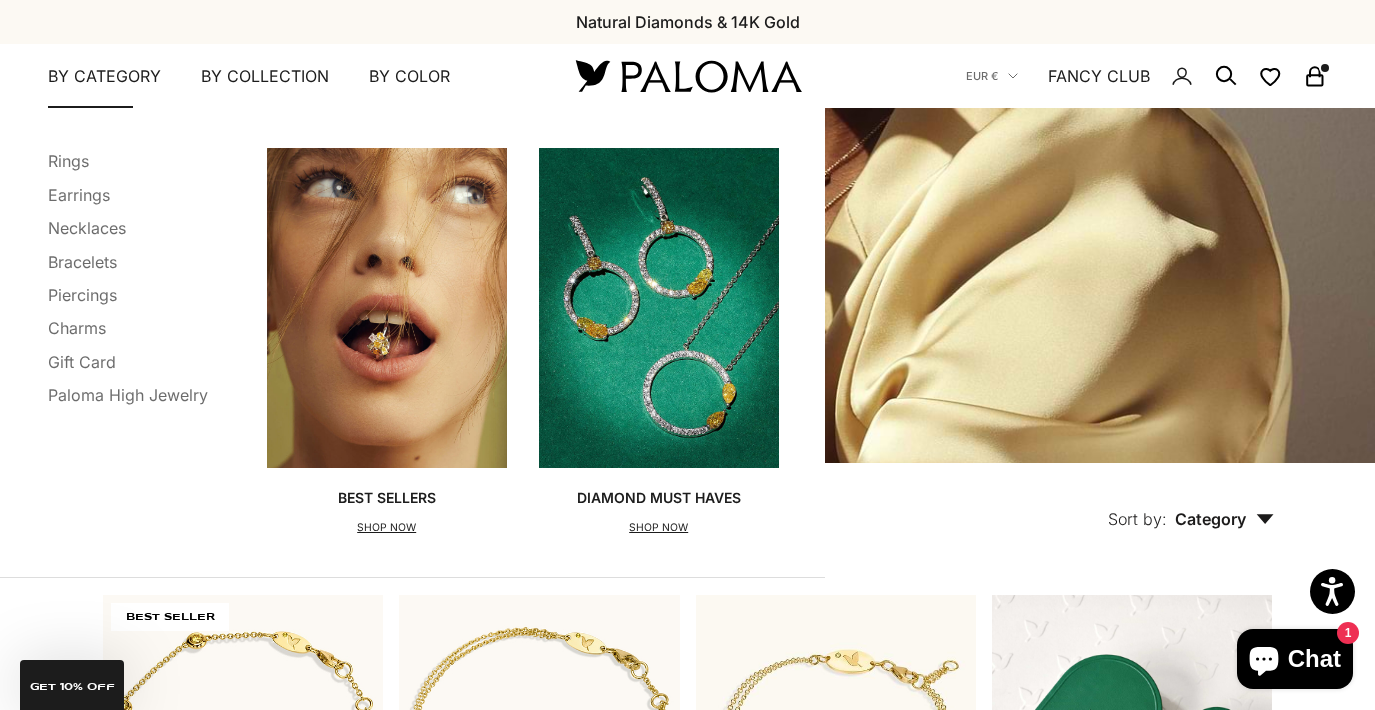 scroll, scrollTop: 0, scrollLeft: 0, axis: both 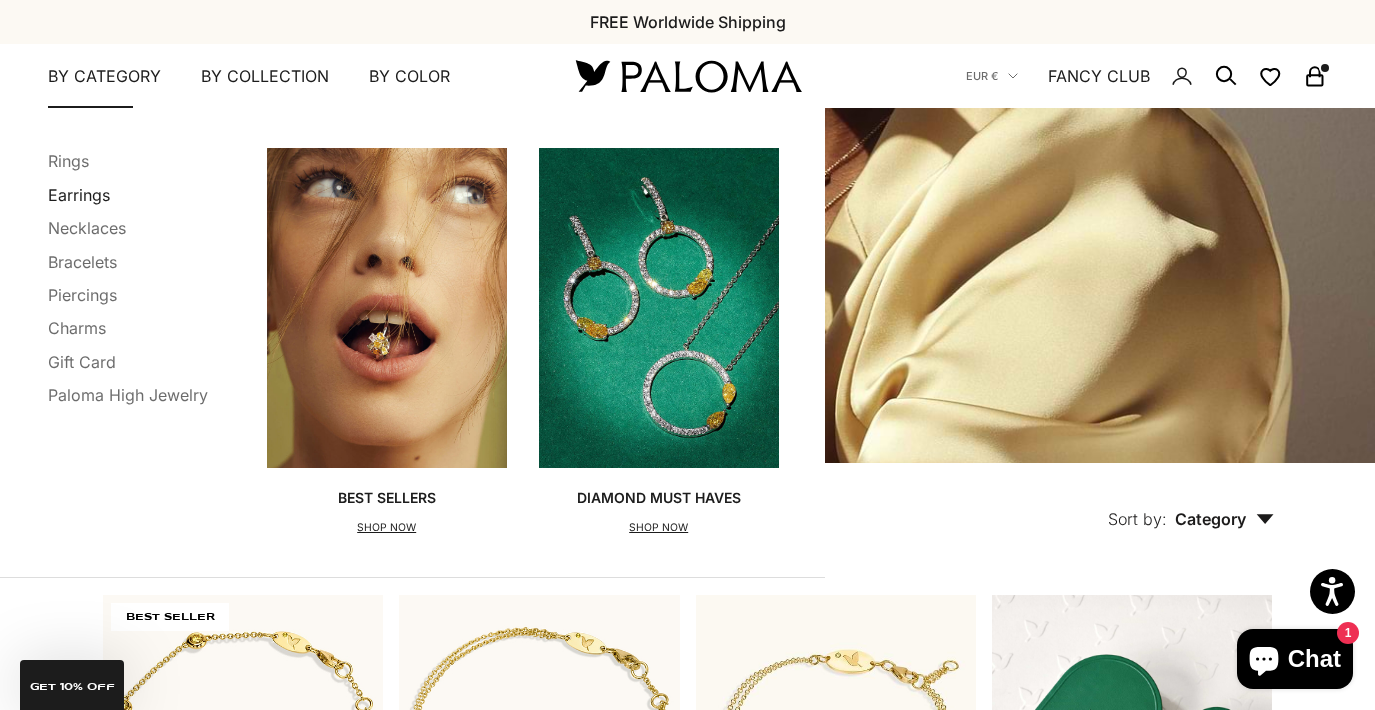 click on "Earrings" at bounding box center [79, 195] 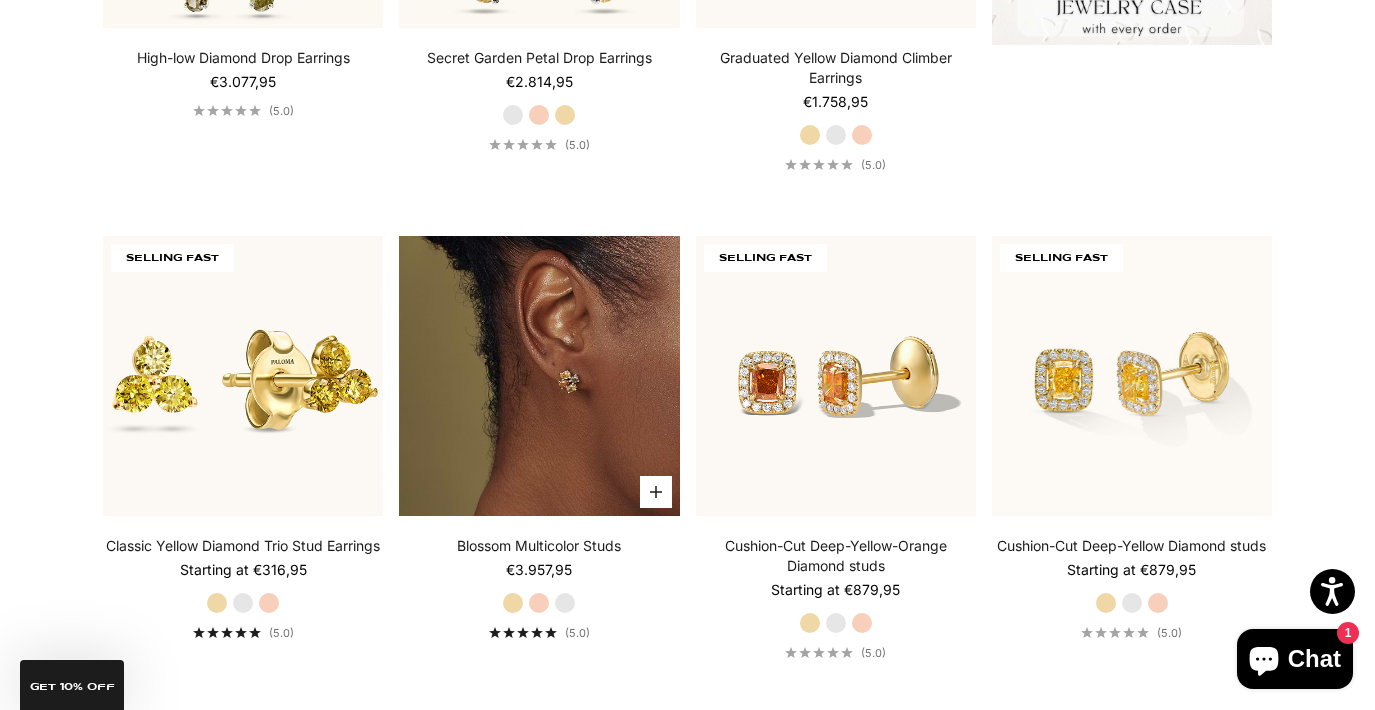scroll, scrollTop: 872, scrollLeft: 0, axis: vertical 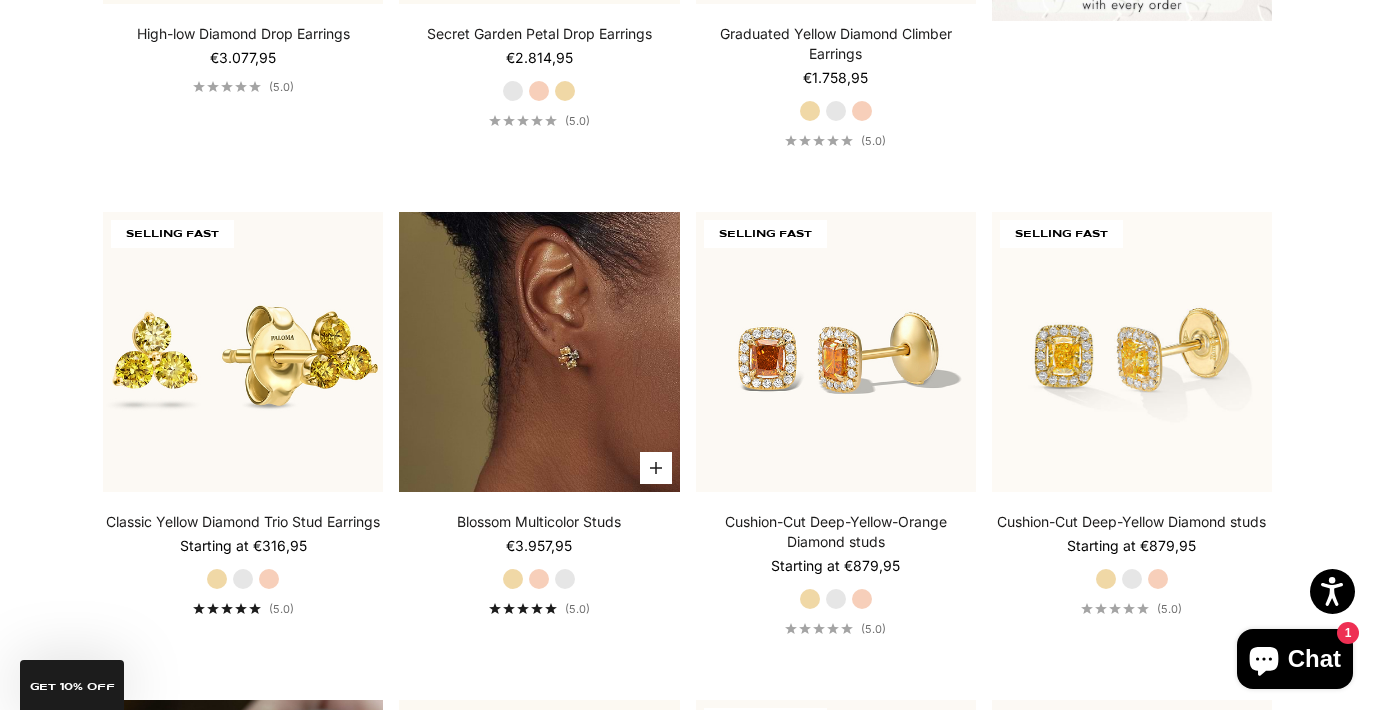 click at bounding box center [539, 352] 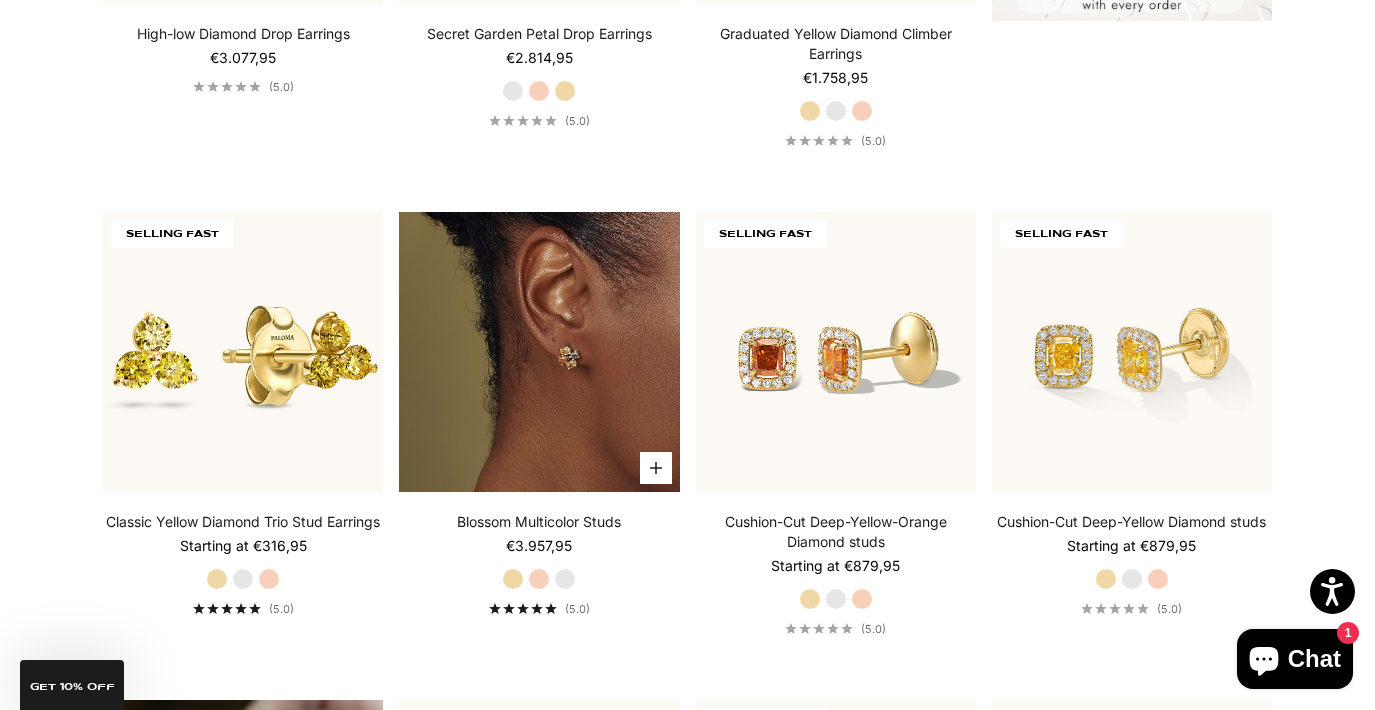 click at bounding box center (539, 352) 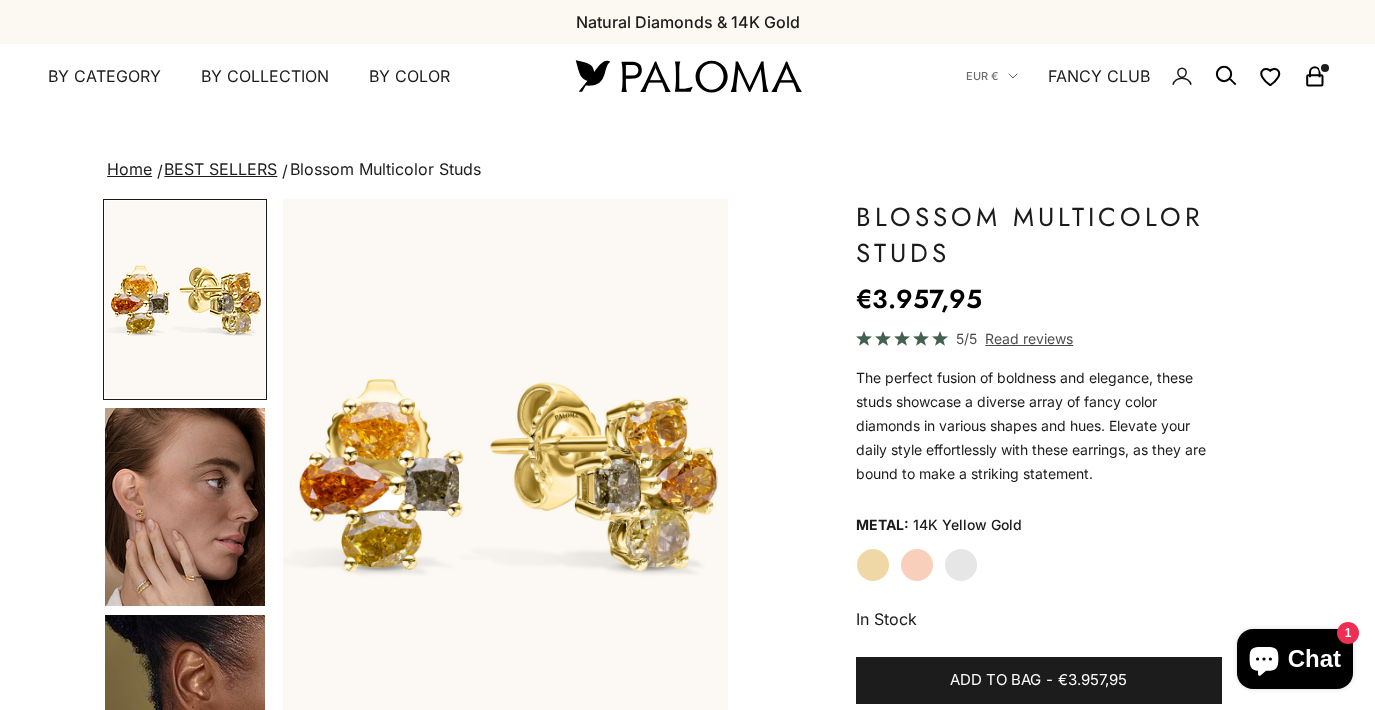 scroll, scrollTop: 0, scrollLeft: 0, axis: both 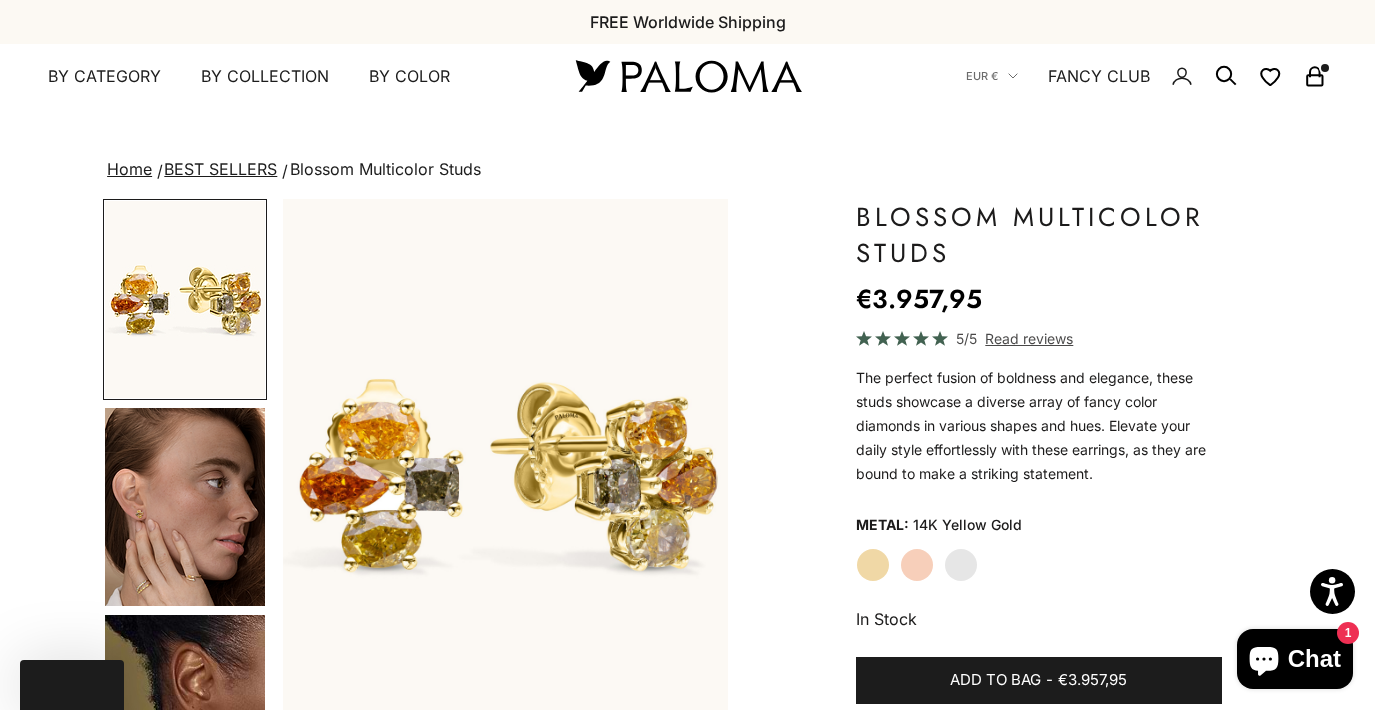 click at bounding box center [185, 507] 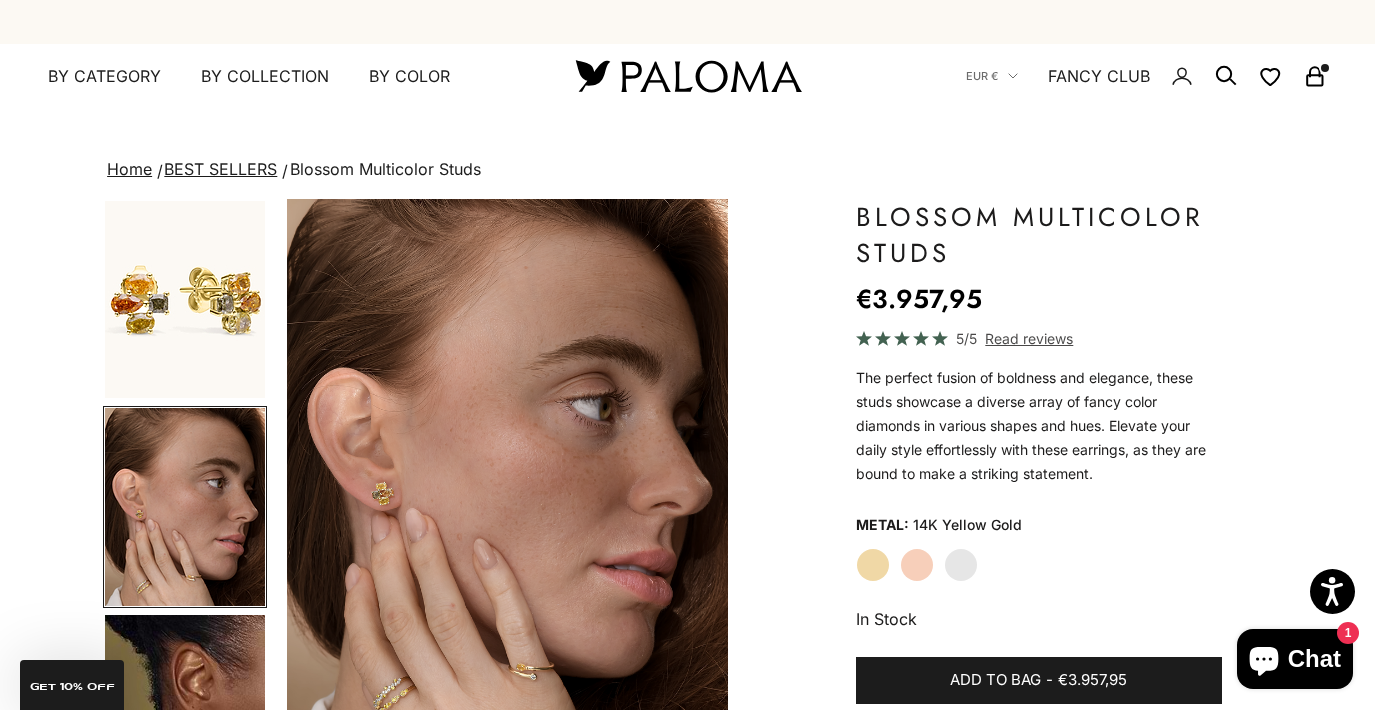 scroll, scrollTop: 0, scrollLeft: 468, axis: horizontal 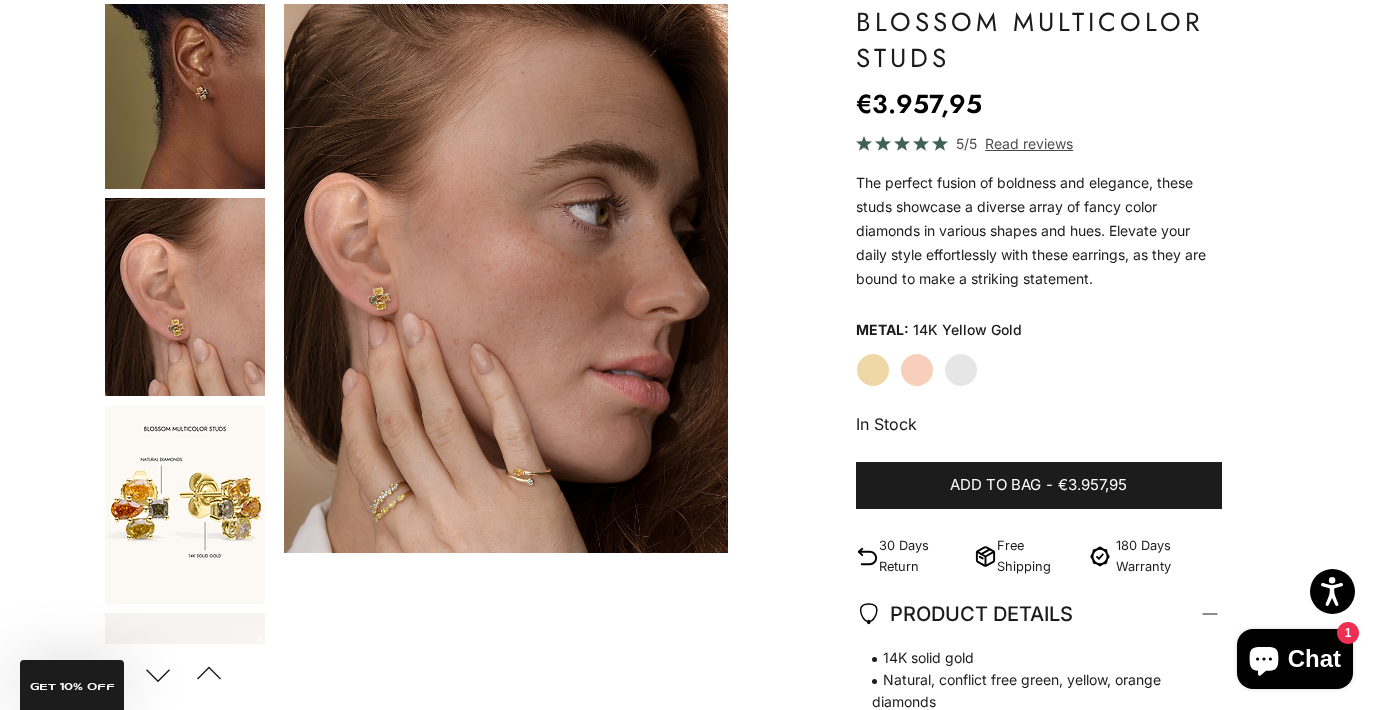 click at bounding box center (506, 278) 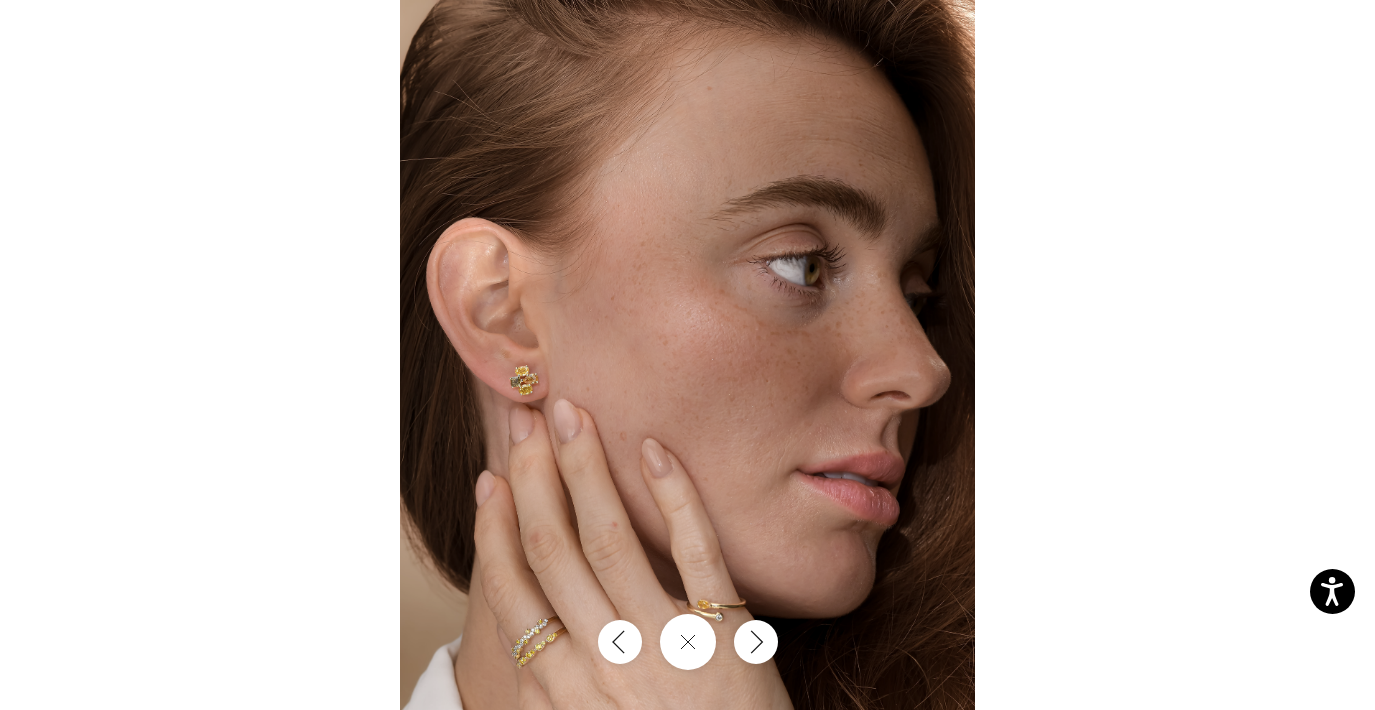 click at bounding box center (687, 355) 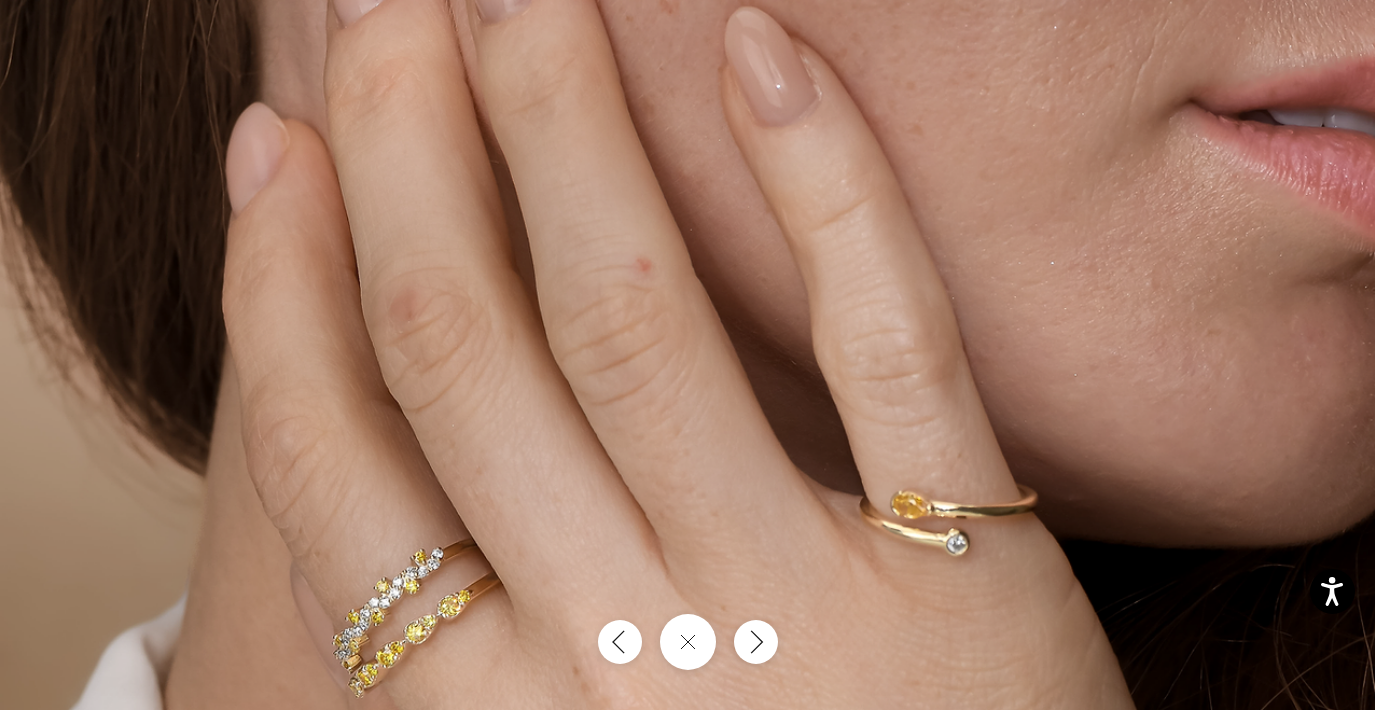 click at bounding box center (862, -243) 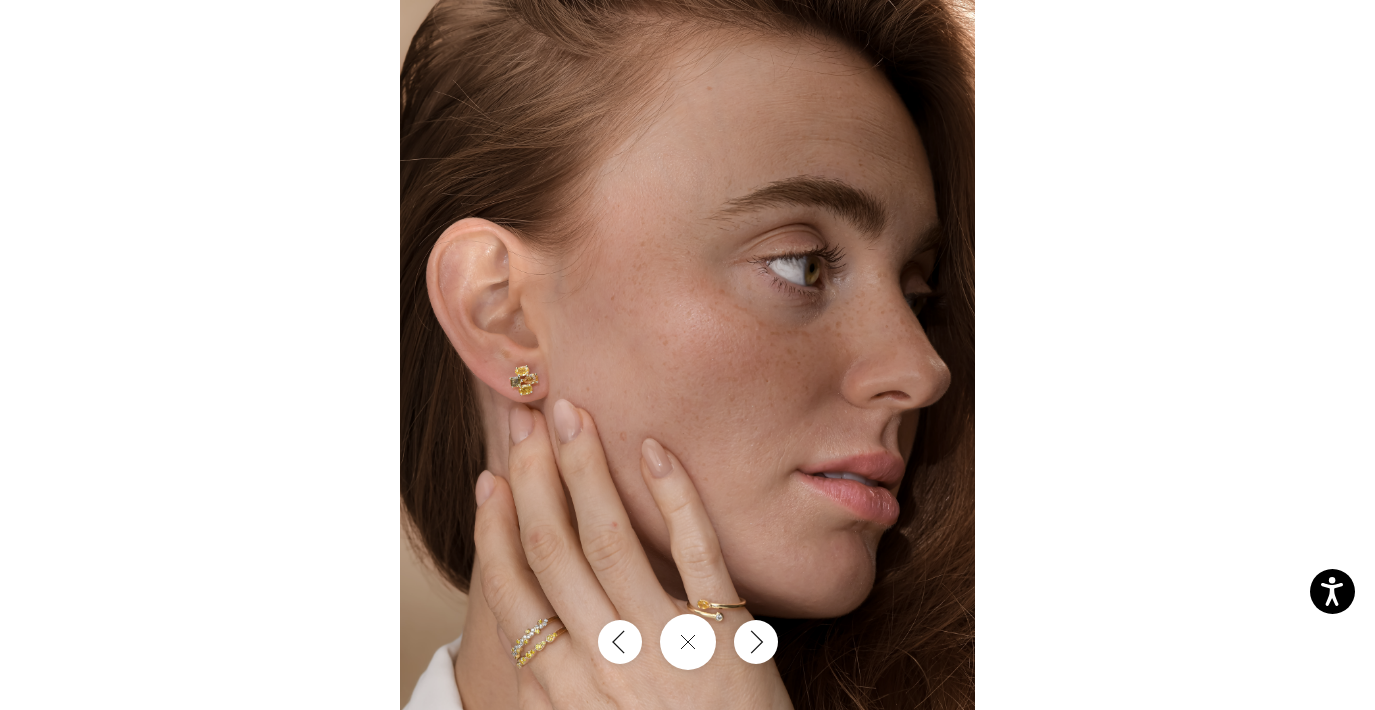 click at bounding box center (687, 355) 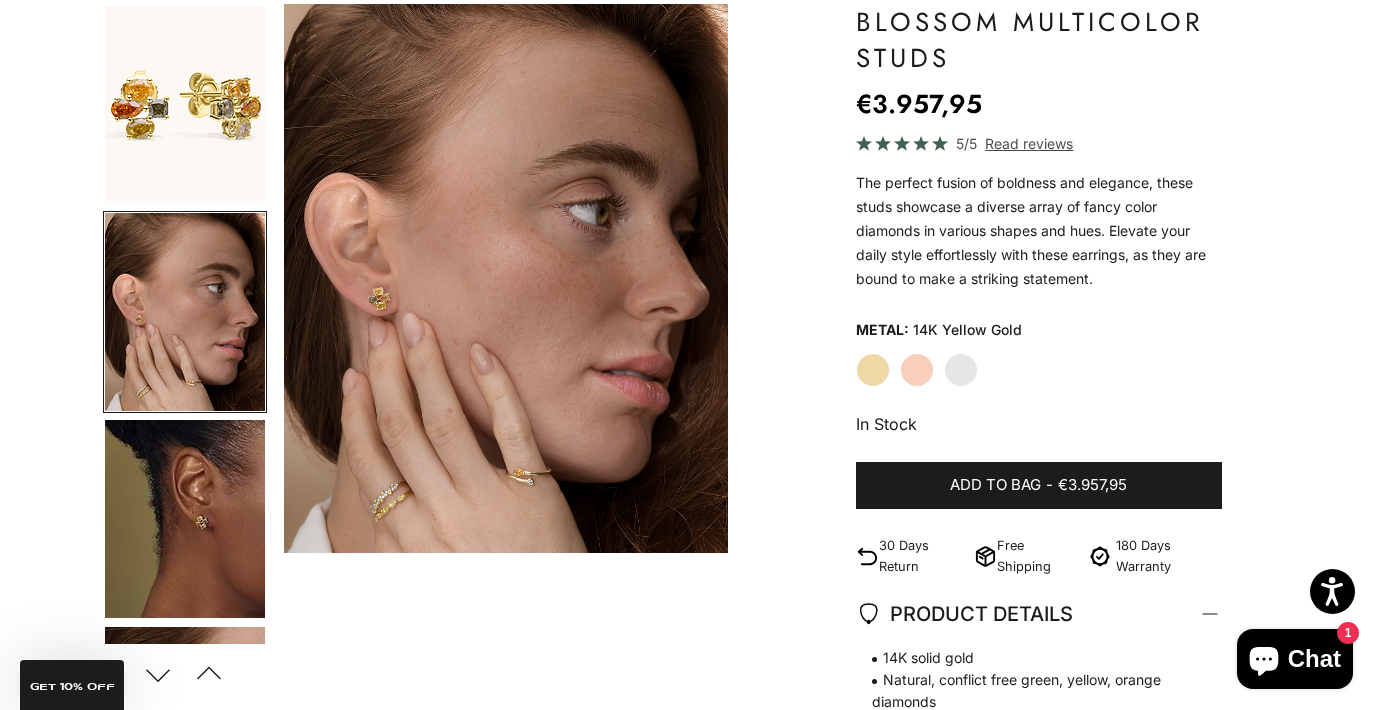 scroll, scrollTop: 0, scrollLeft: 0, axis: both 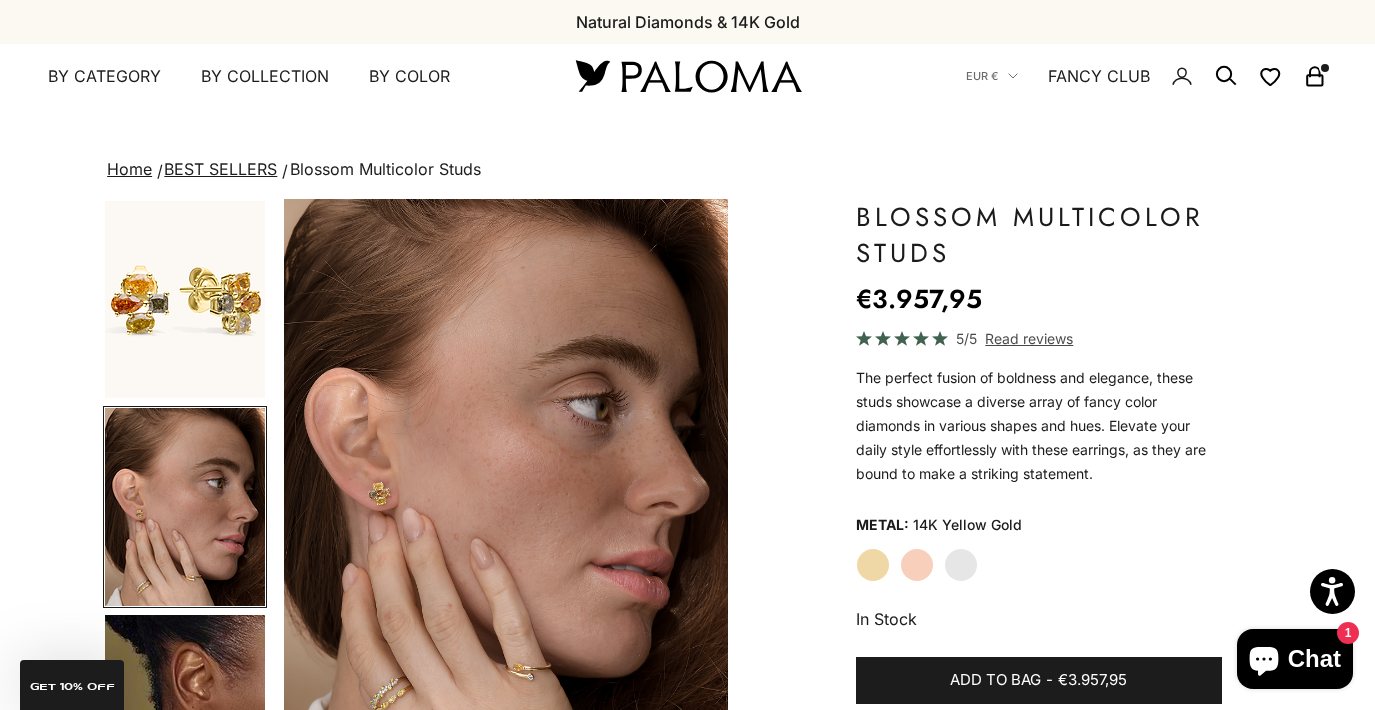 click on "White Gold" 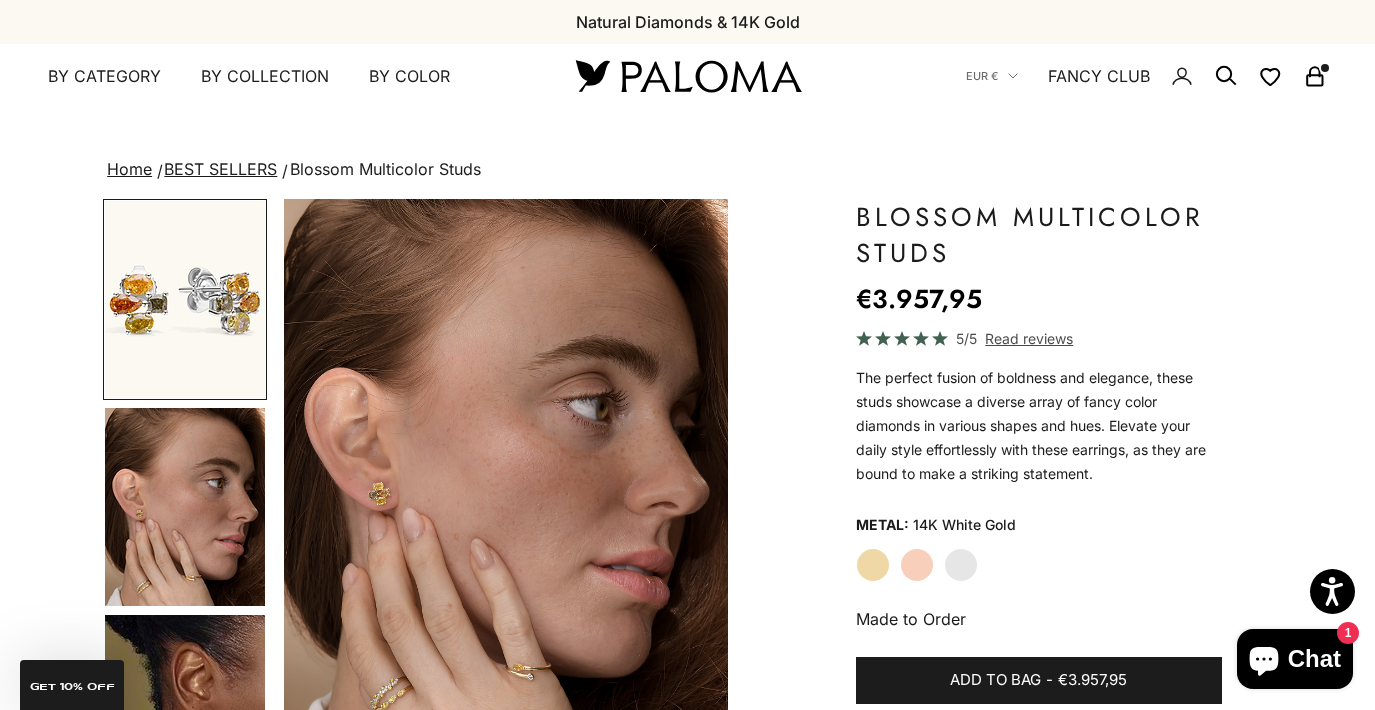scroll, scrollTop: 0, scrollLeft: 0, axis: both 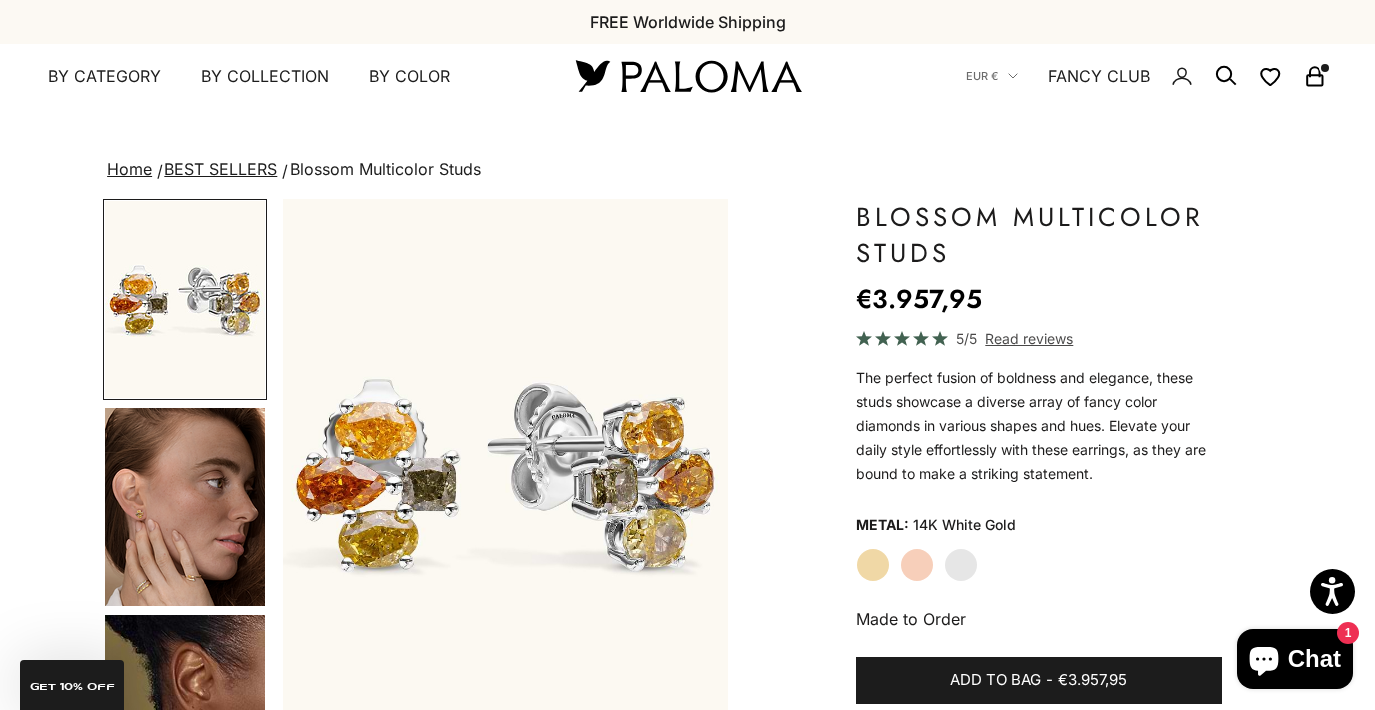 click at bounding box center (185, 714) 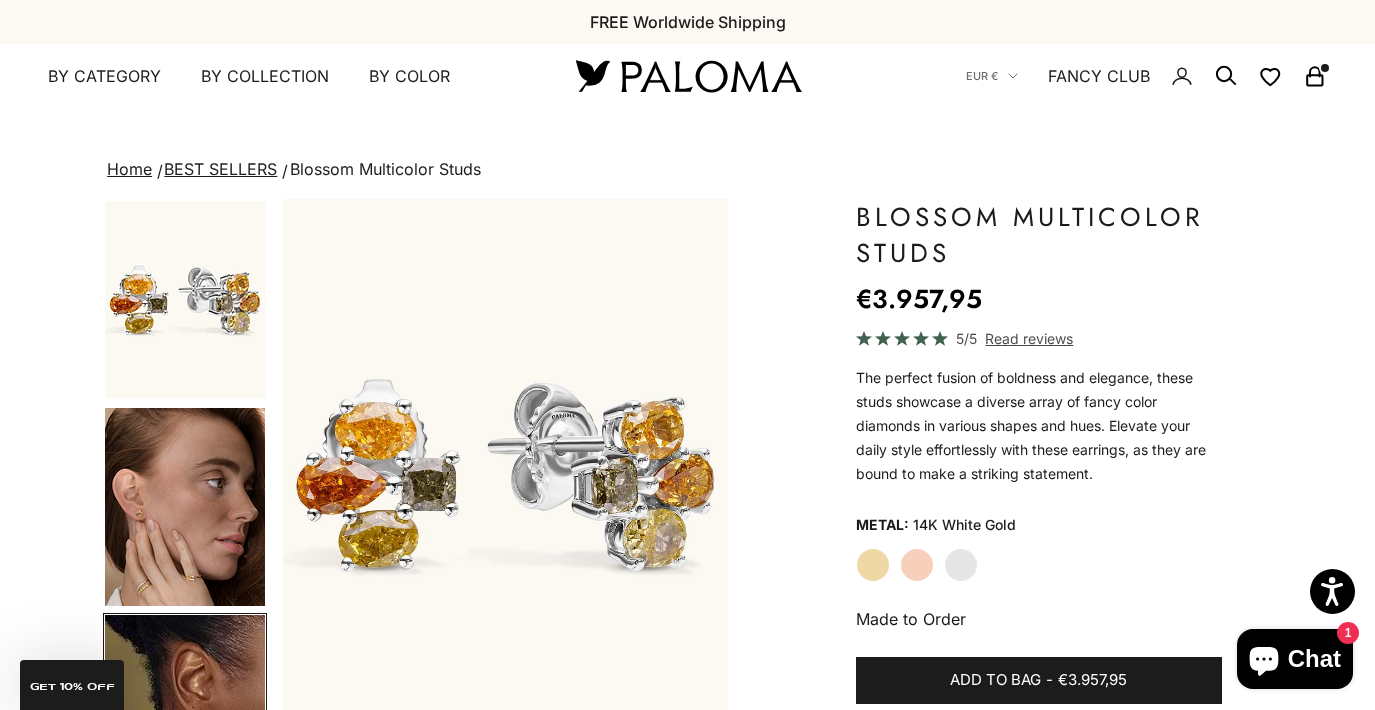 scroll, scrollTop: 190, scrollLeft: 0, axis: vertical 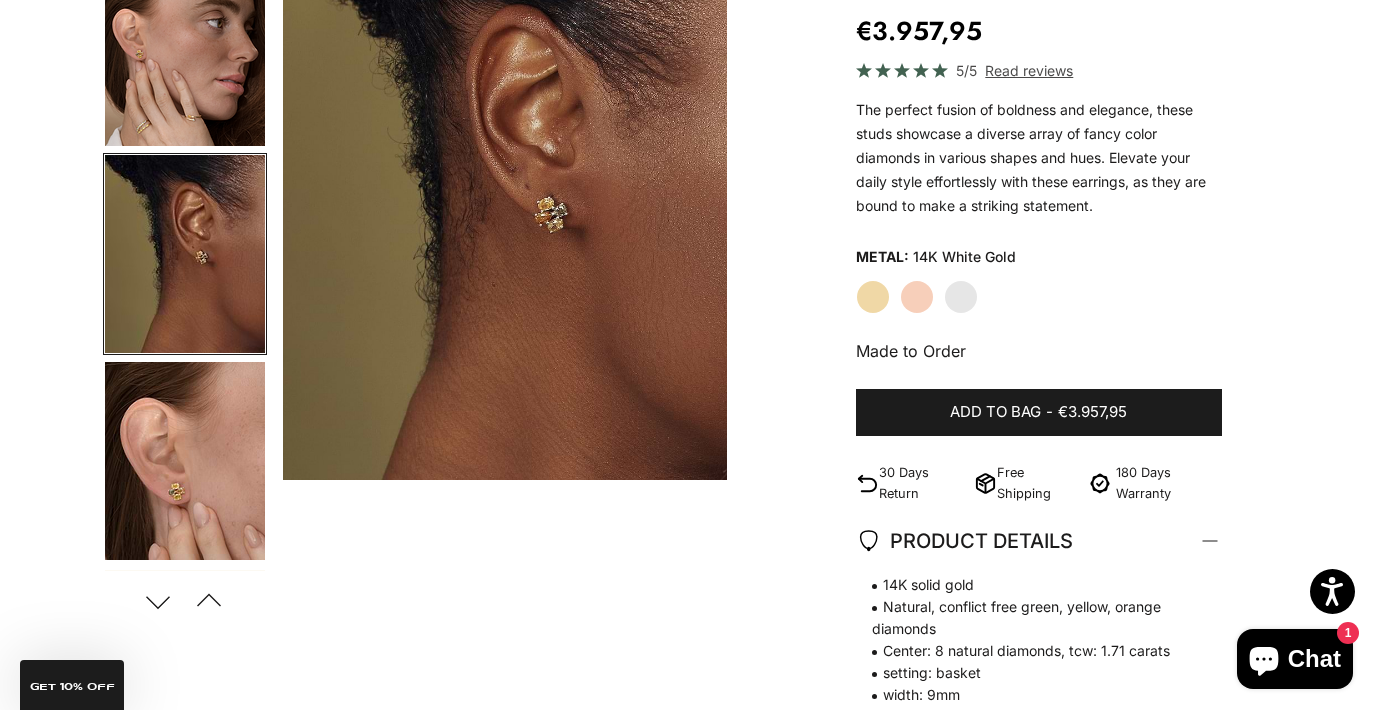 click at bounding box center (505, 205) 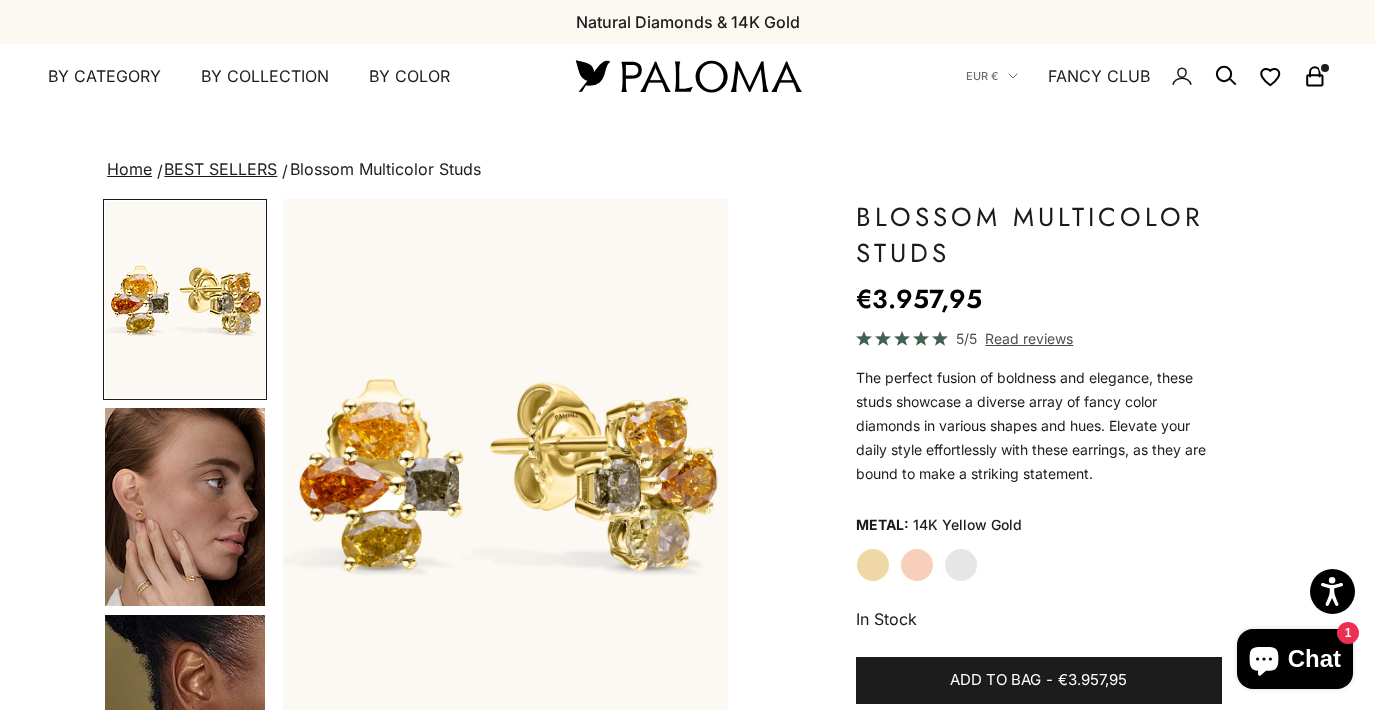 scroll, scrollTop: 0, scrollLeft: 0, axis: both 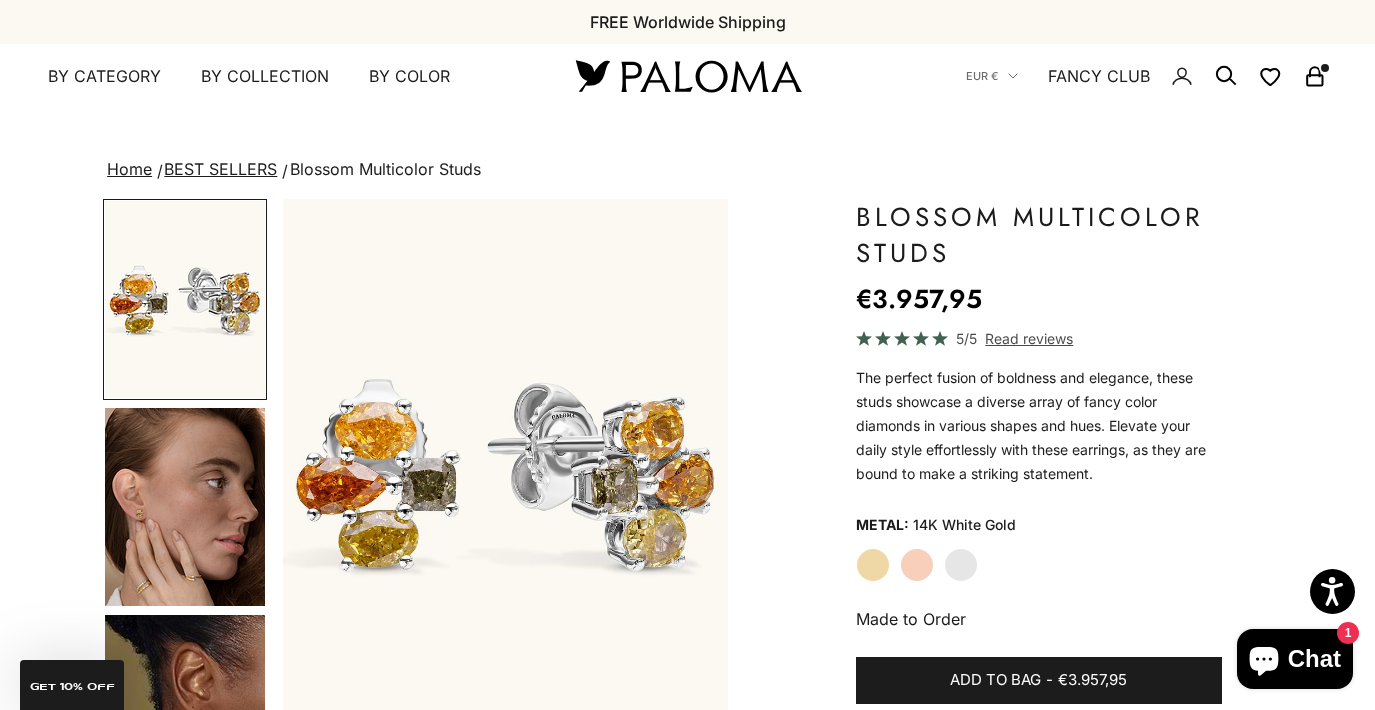 click at bounding box center [185, 507] 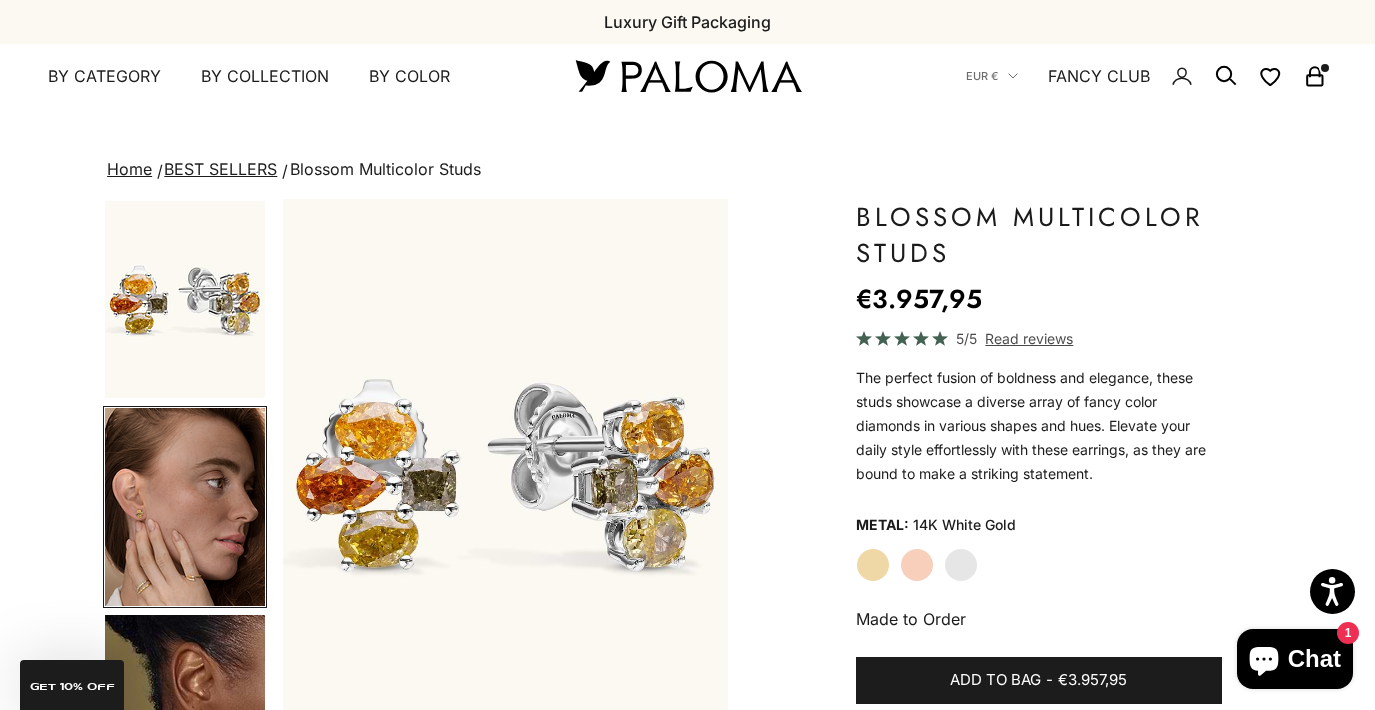 scroll, scrollTop: 0, scrollLeft: 468, axis: horizontal 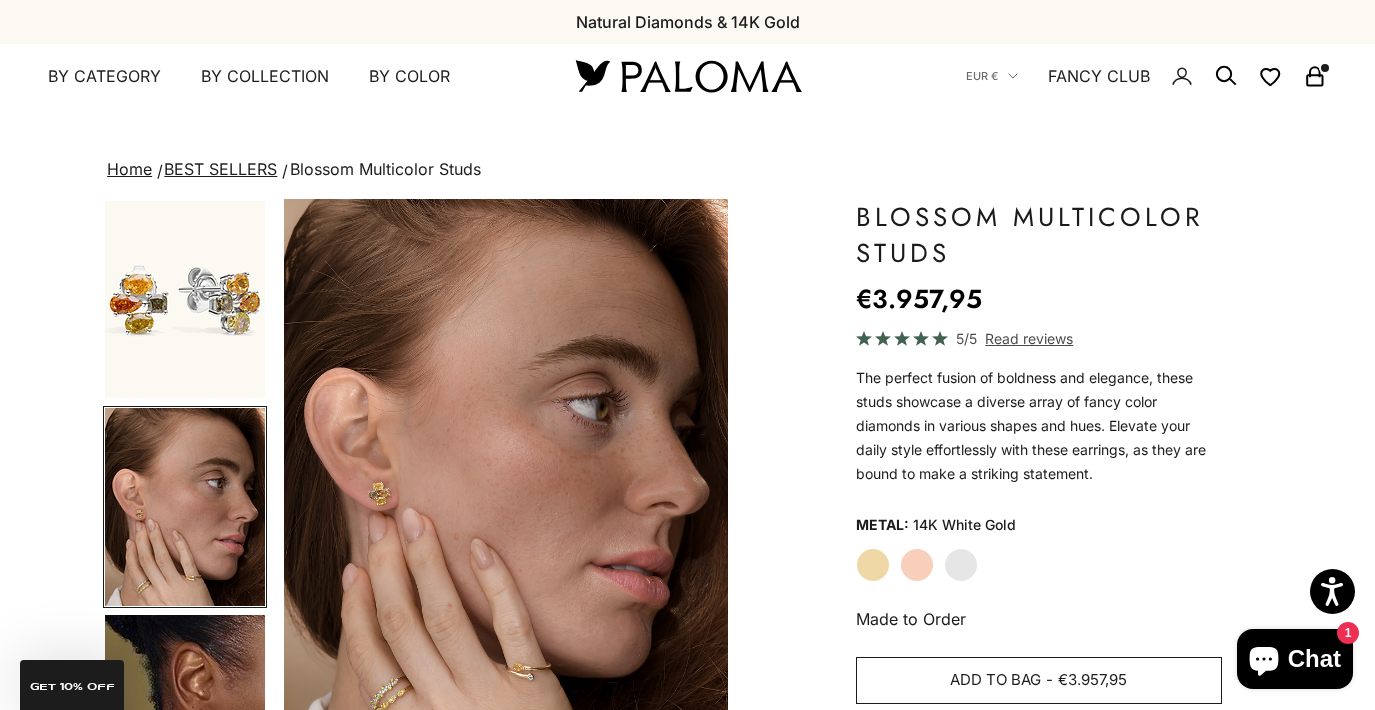 click on "Add to bag" at bounding box center [995, 680] 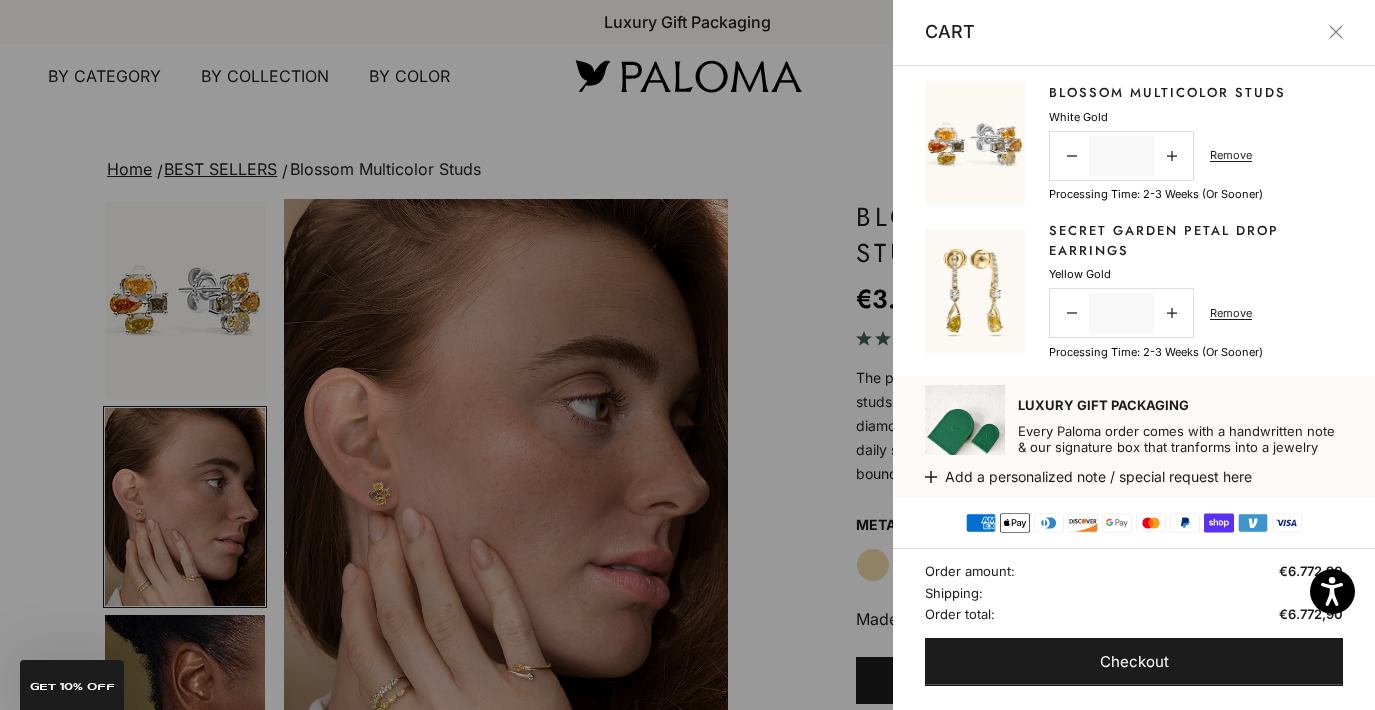 scroll, scrollTop: 0, scrollLeft: 0, axis: both 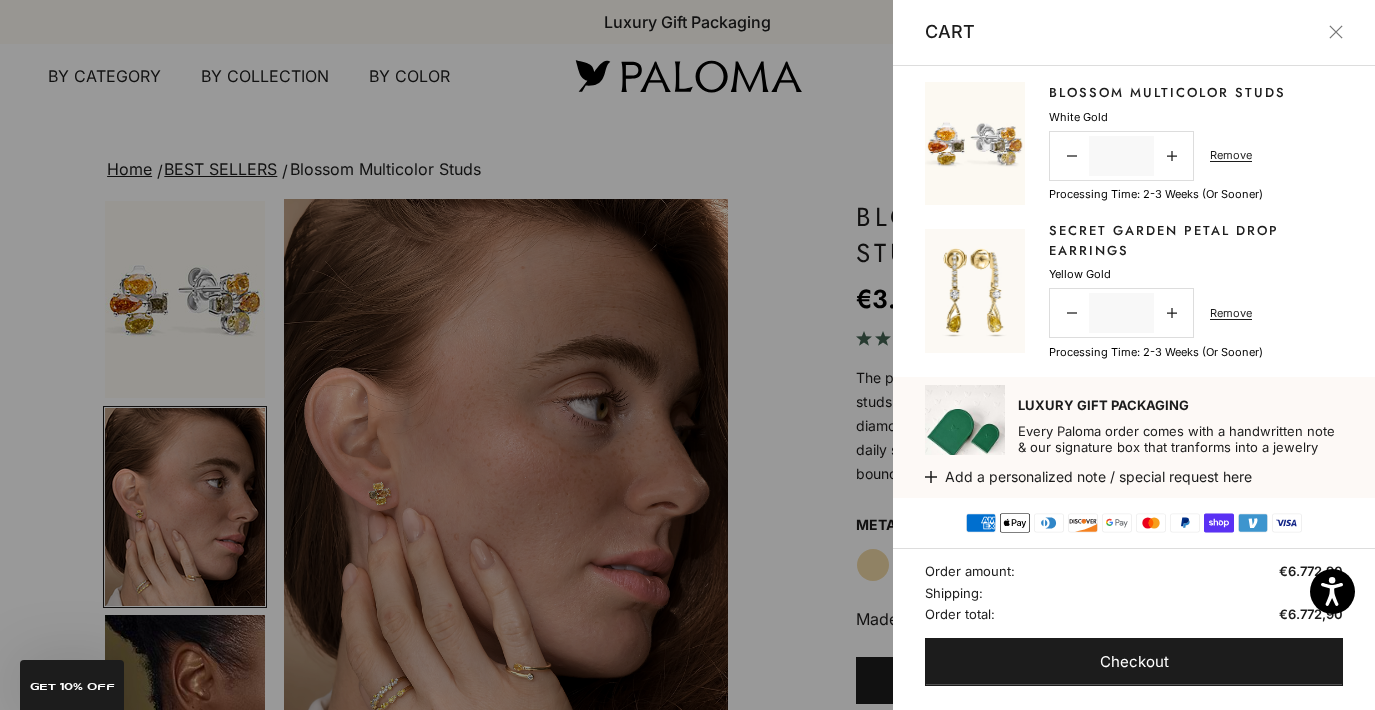 click at bounding box center [687, 355] 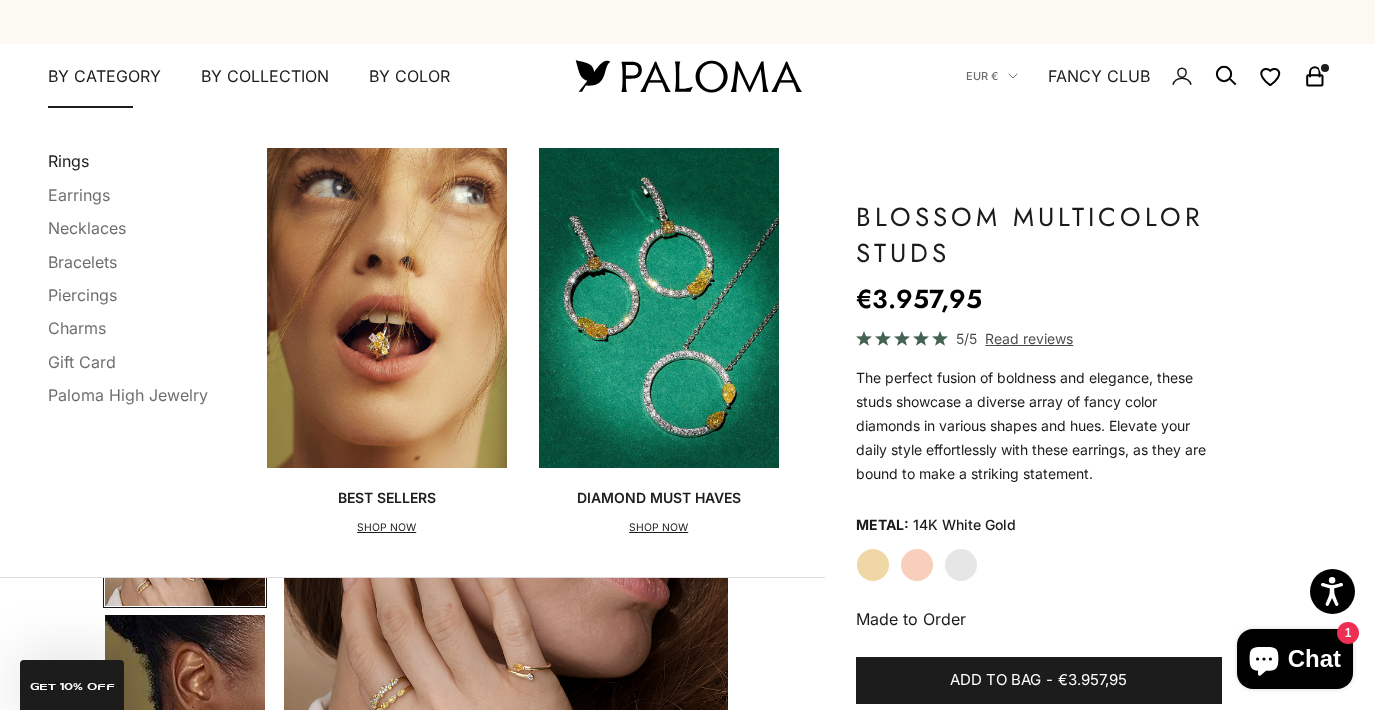 click on "Rings" at bounding box center [68, 161] 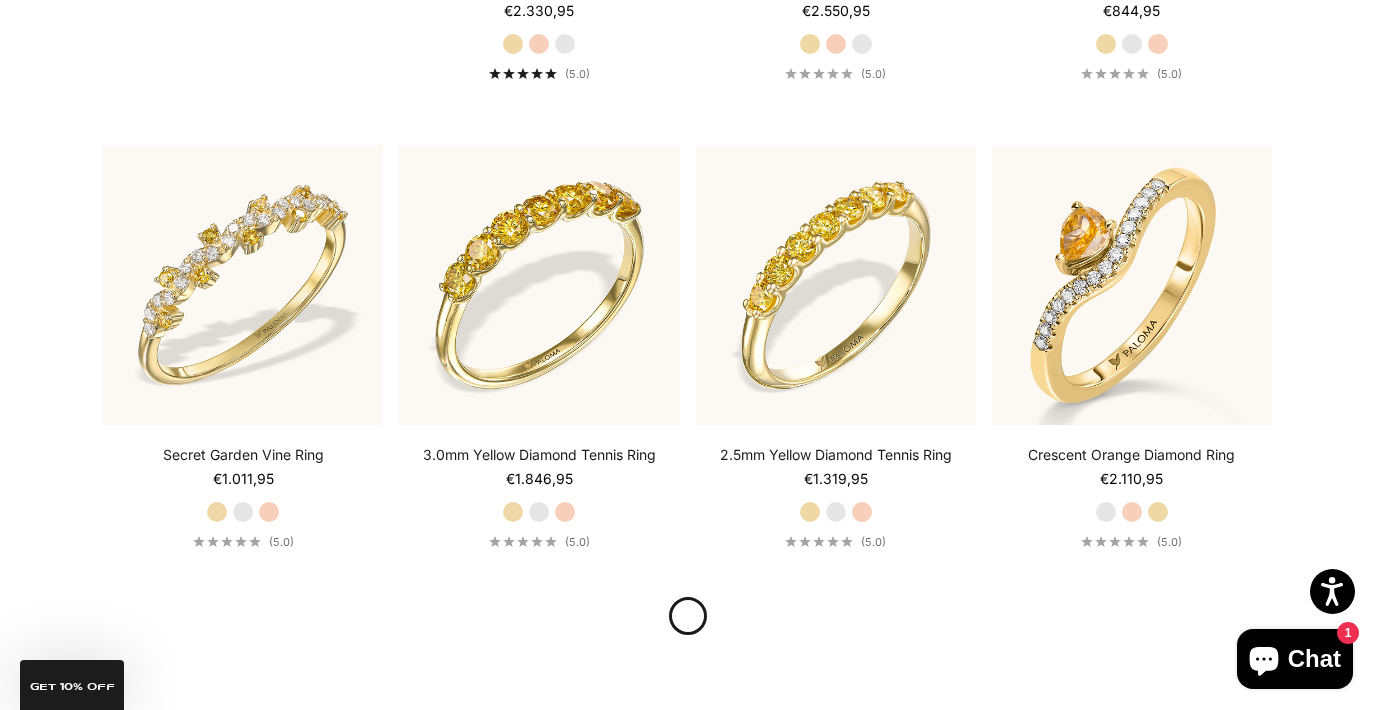scroll, scrollTop: 1857, scrollLeft: 0, axis: vertical 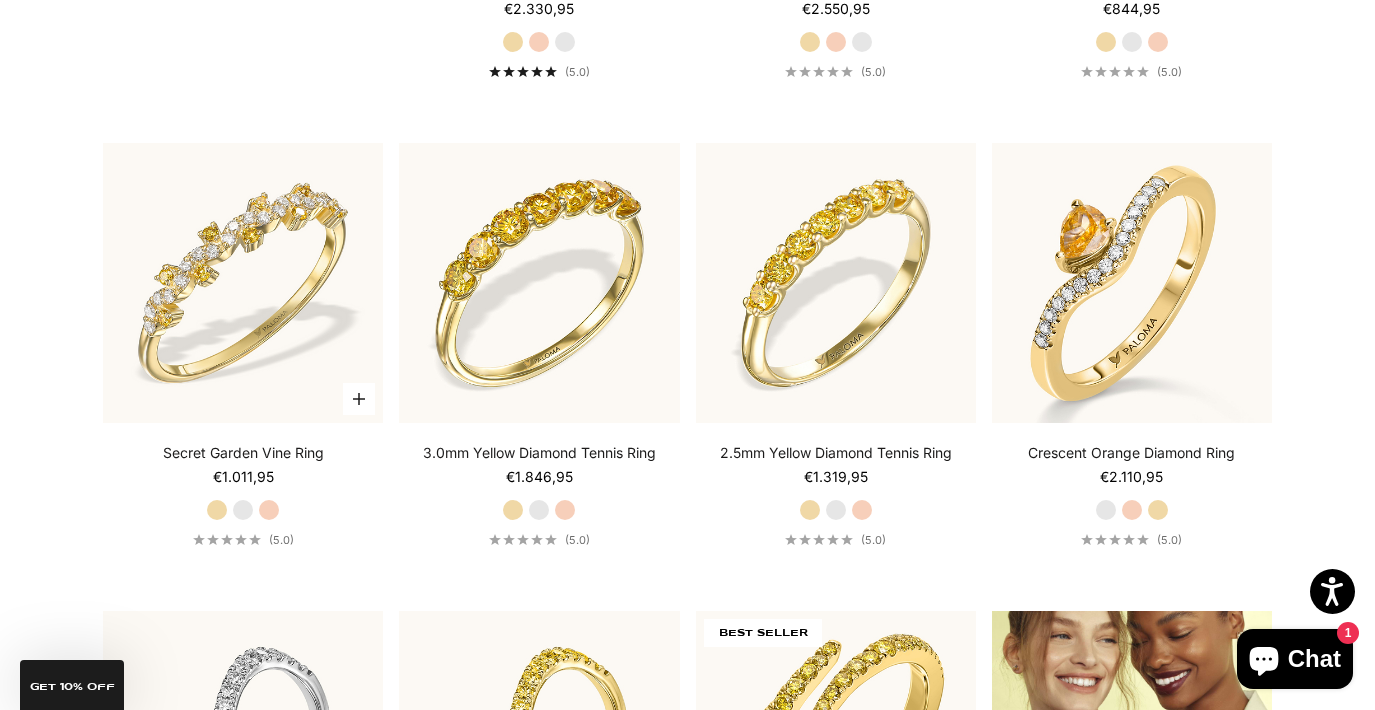 click on "White Gold" at bounding box center (243, 510) 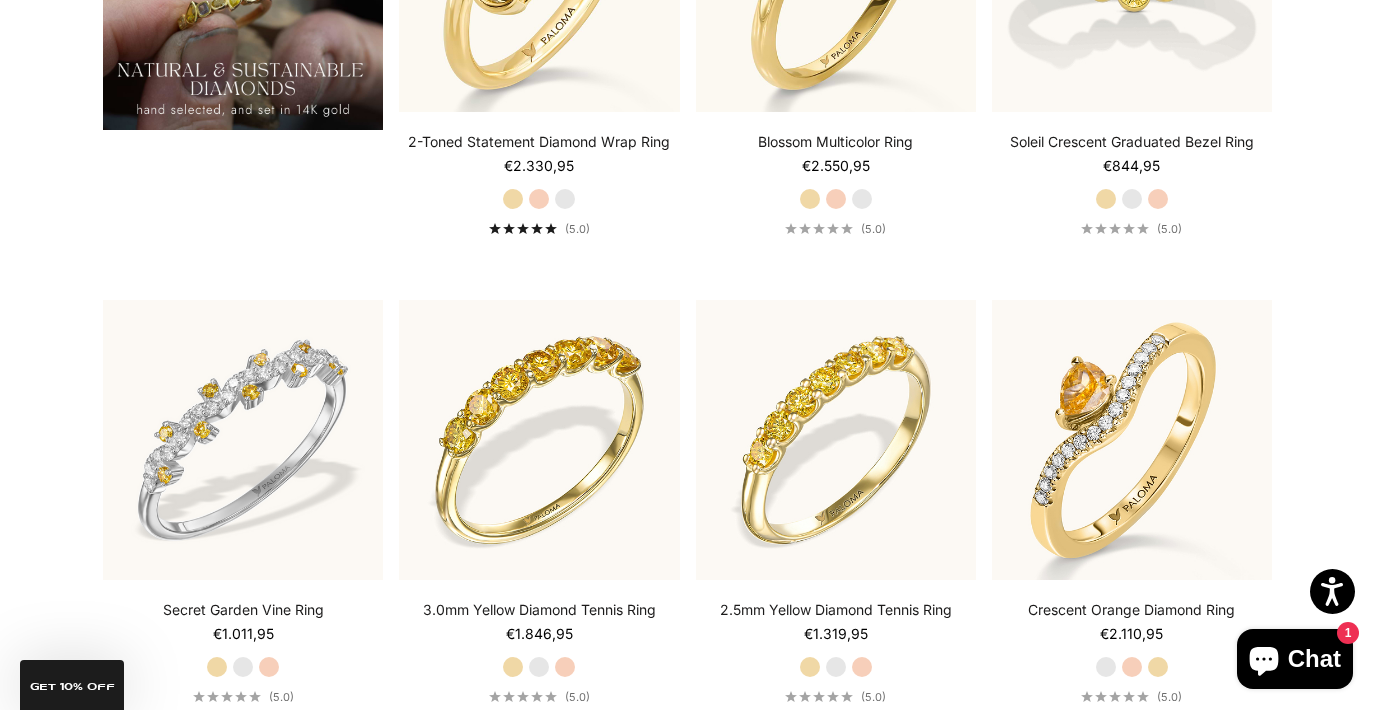 scroll, scrollTop: 1698, scrollLeft: 0, axis: vertical 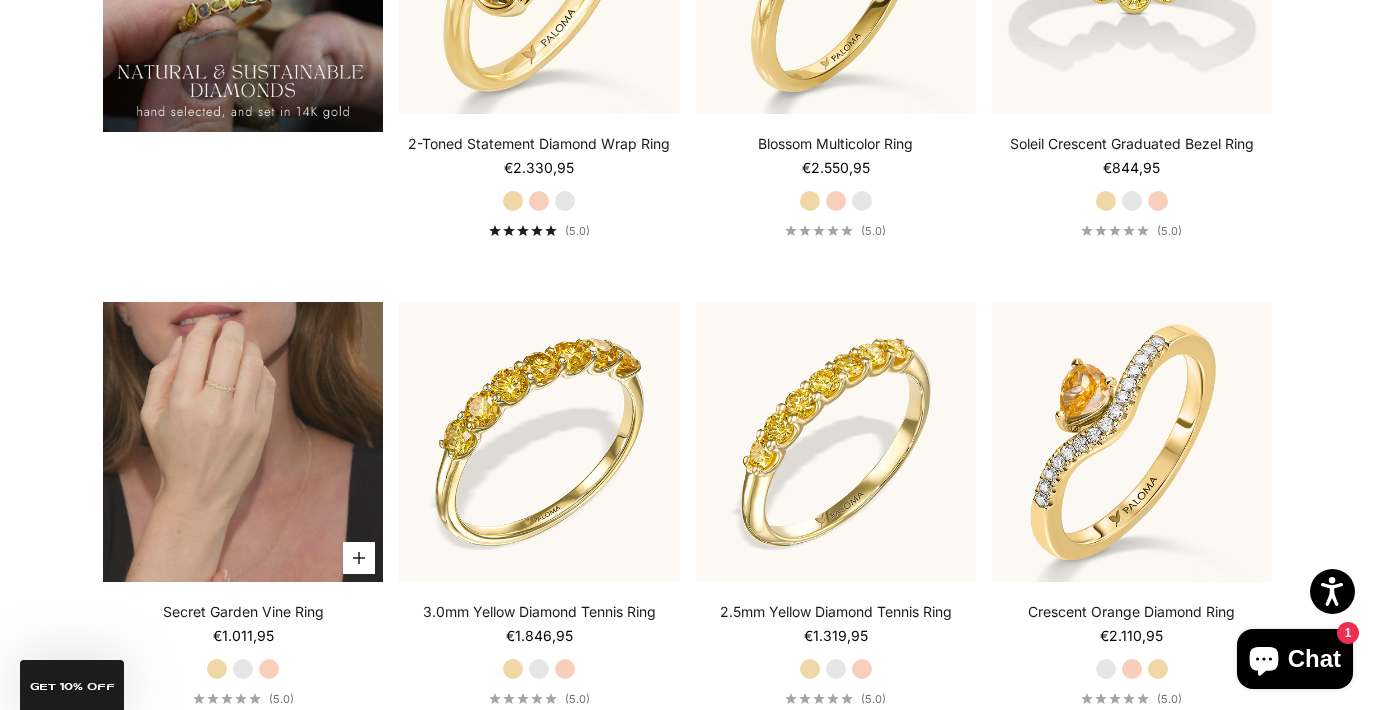 click at bounding box center (243, 442) 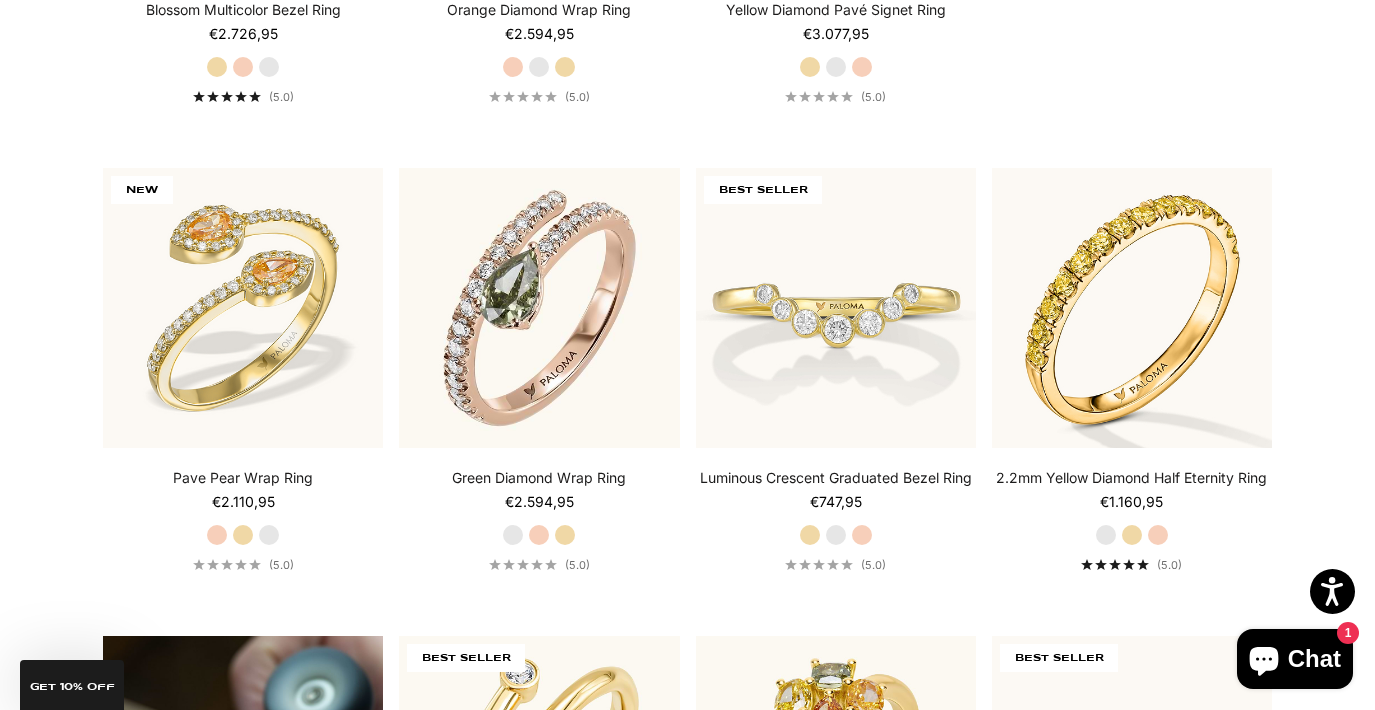 scroll, scrollTop: 0, scrollLeft: 0, axis: both 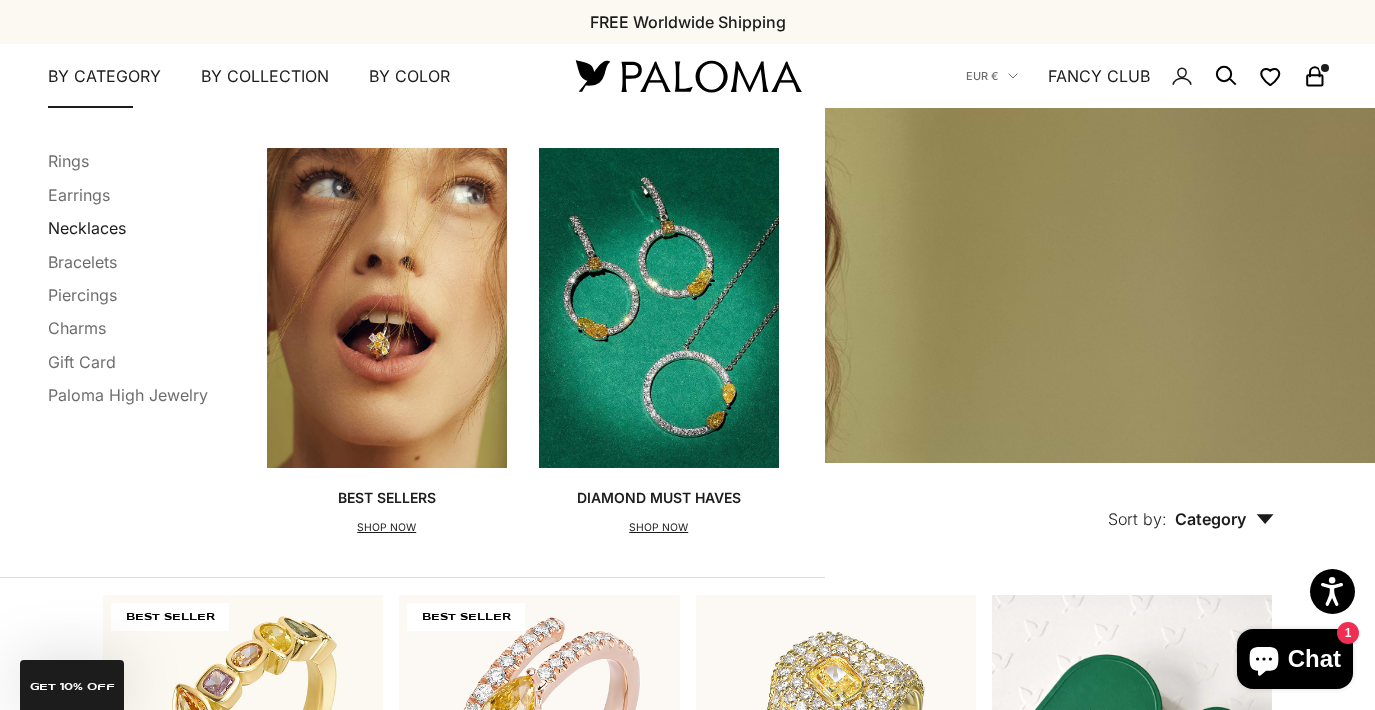 click on "Necklaces" at bounding box center [87, 228] 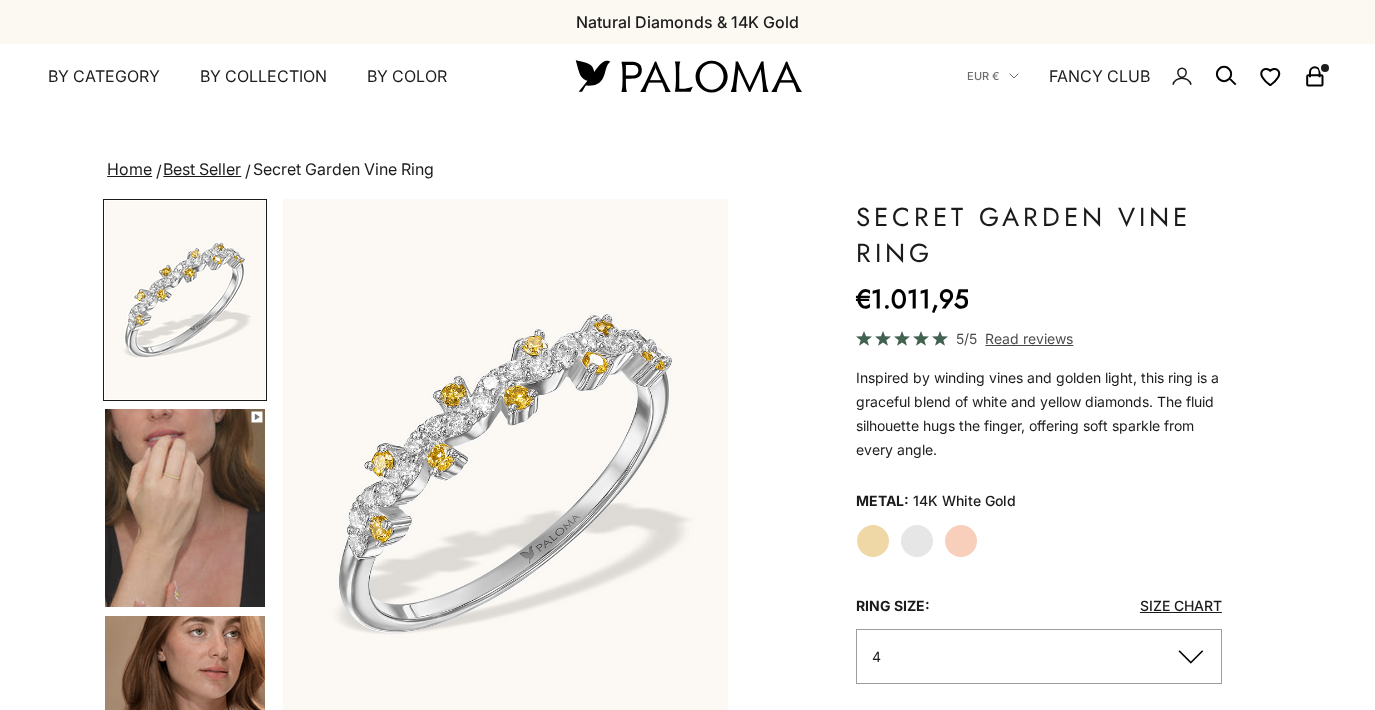 scroll, scrollTop: 0, scrollLeft: 0, axis: both 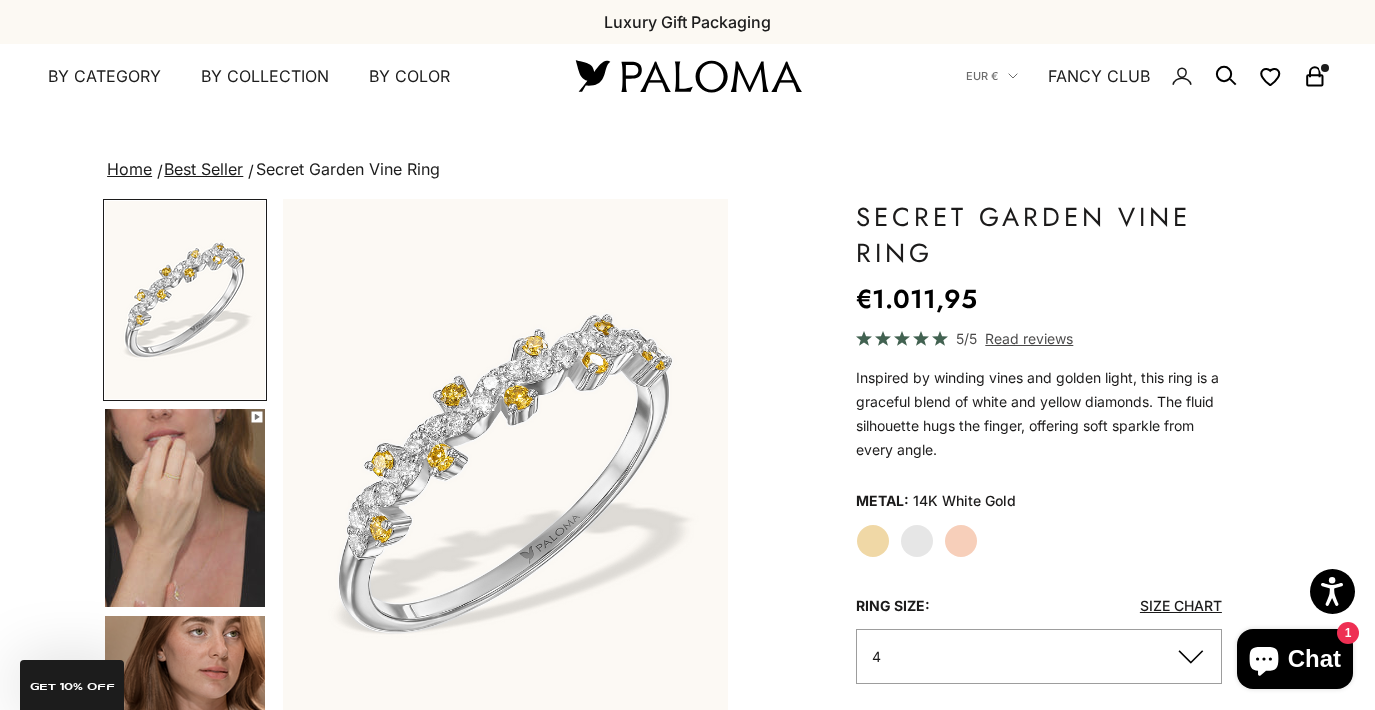 click at bounding box center [185, 508] 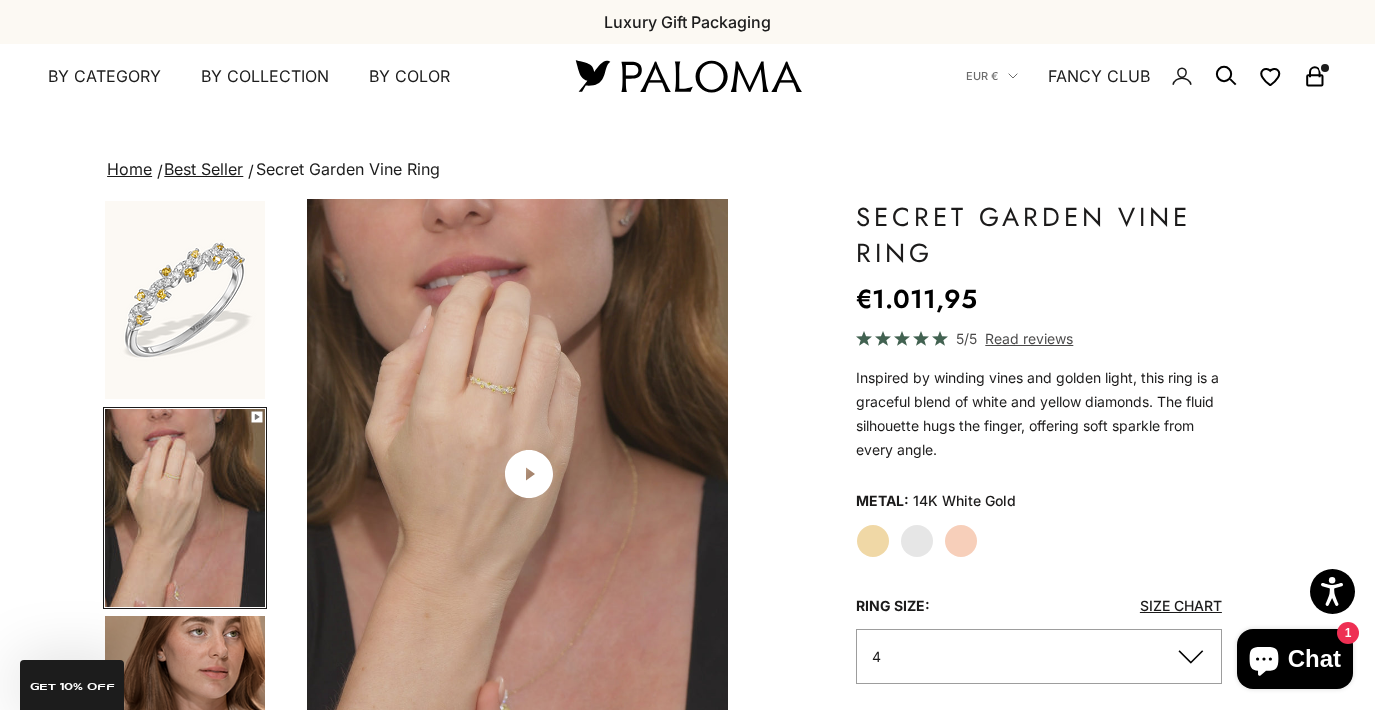 scroll, scrollTop: 0, scrollLeft: 468, axis: horizontal 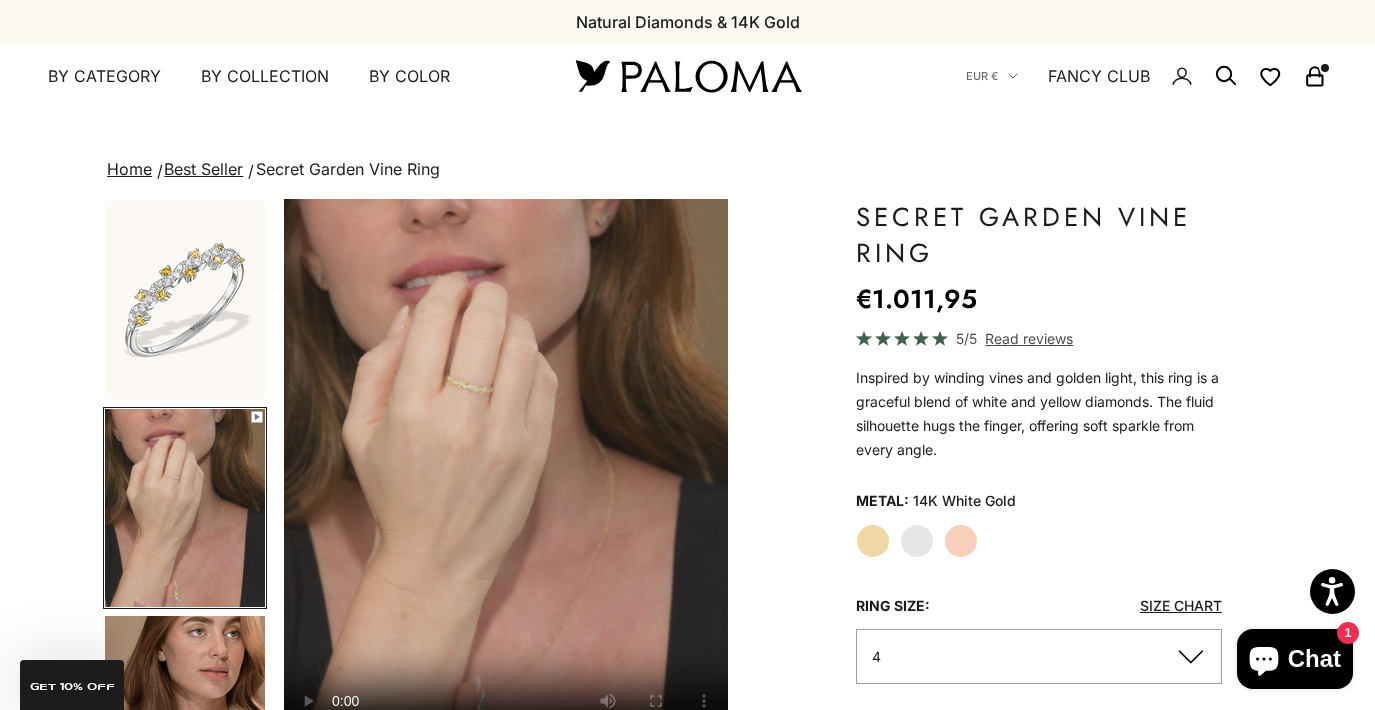 click at bounding box center (506, 474) 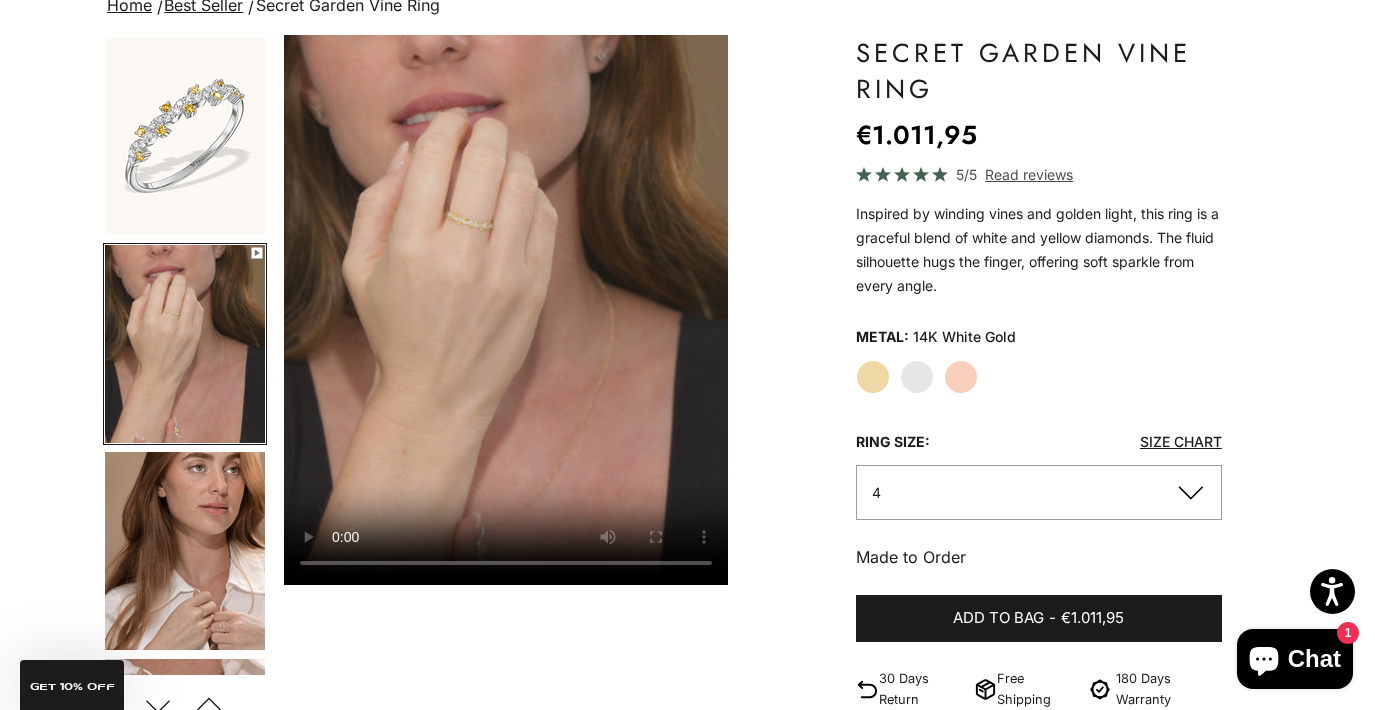 scroll, scrollTop: 155, scrollLeft: 0, axis: vertical 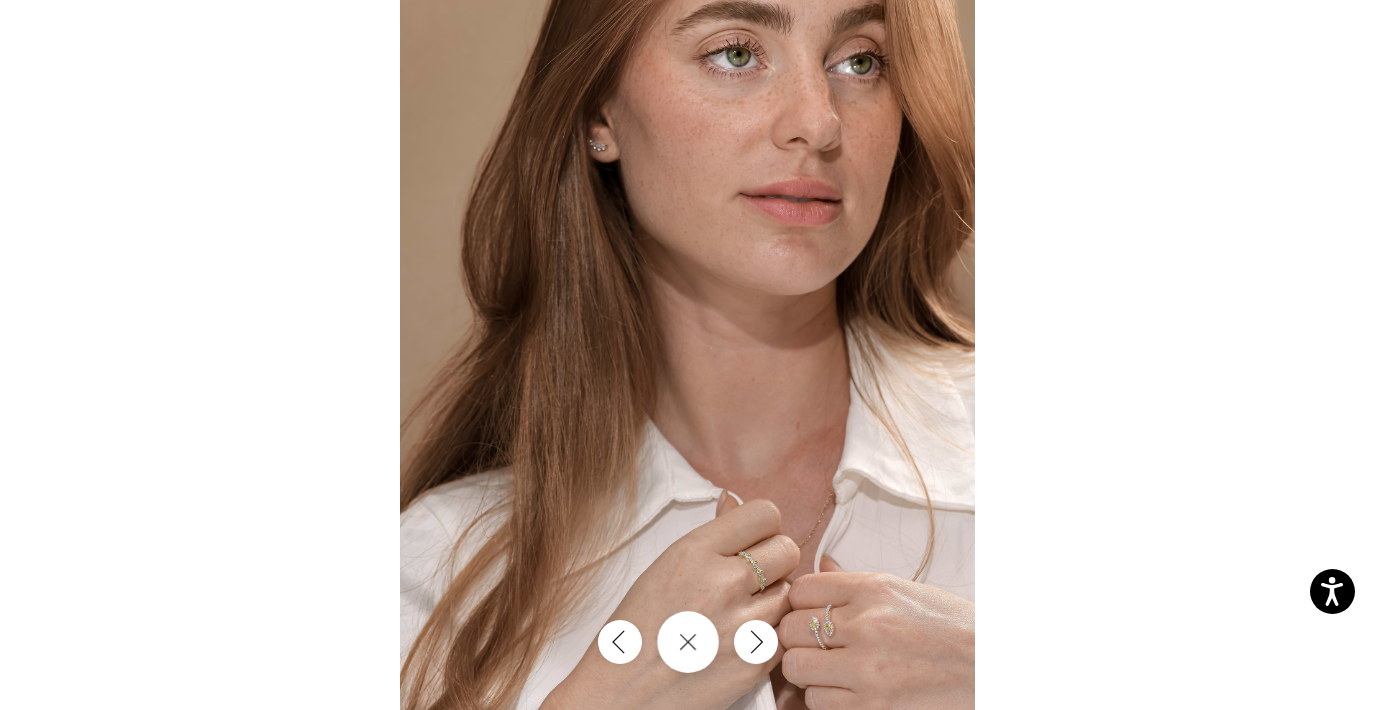click at bounding box center [688, 642] 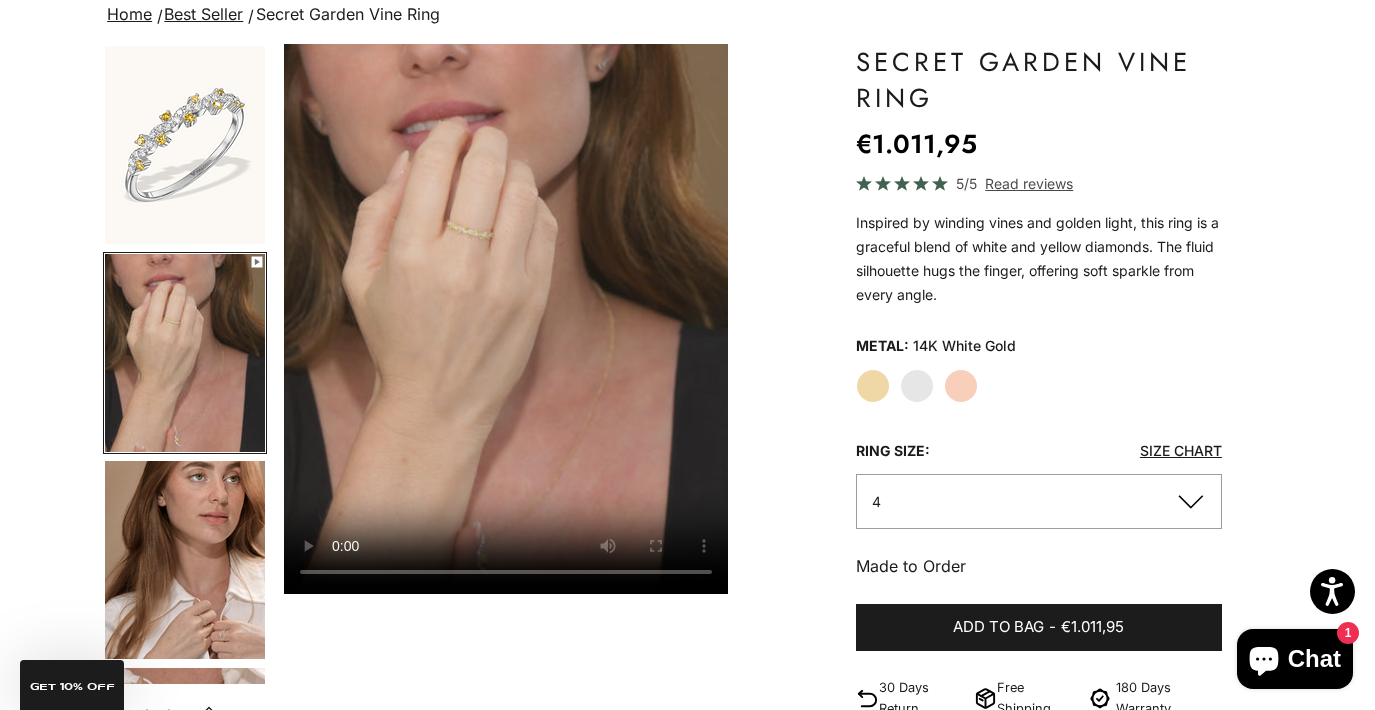 click on "4" 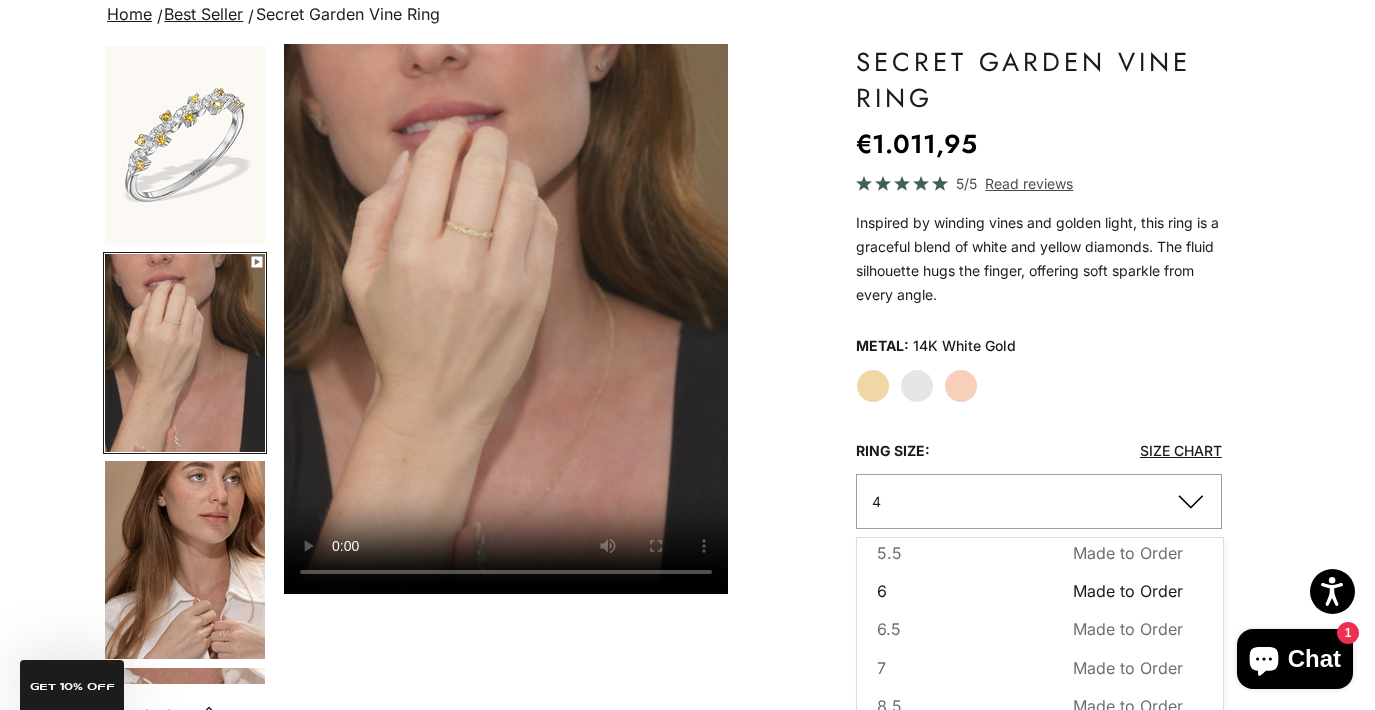 scroll, scrollTop: 144, scrollLeft: 0, axis: vertical 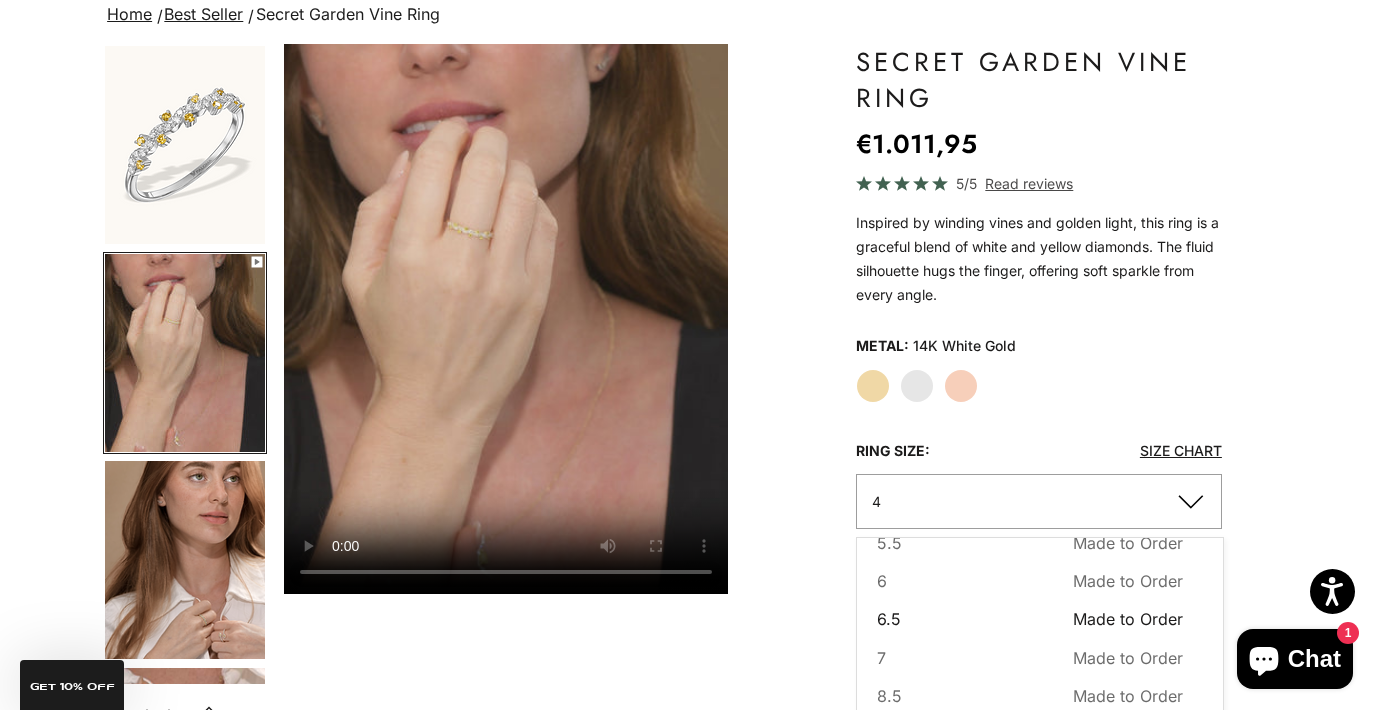 click on "6.5 Made to Order Sold out" at bounding box center [1030, 619] 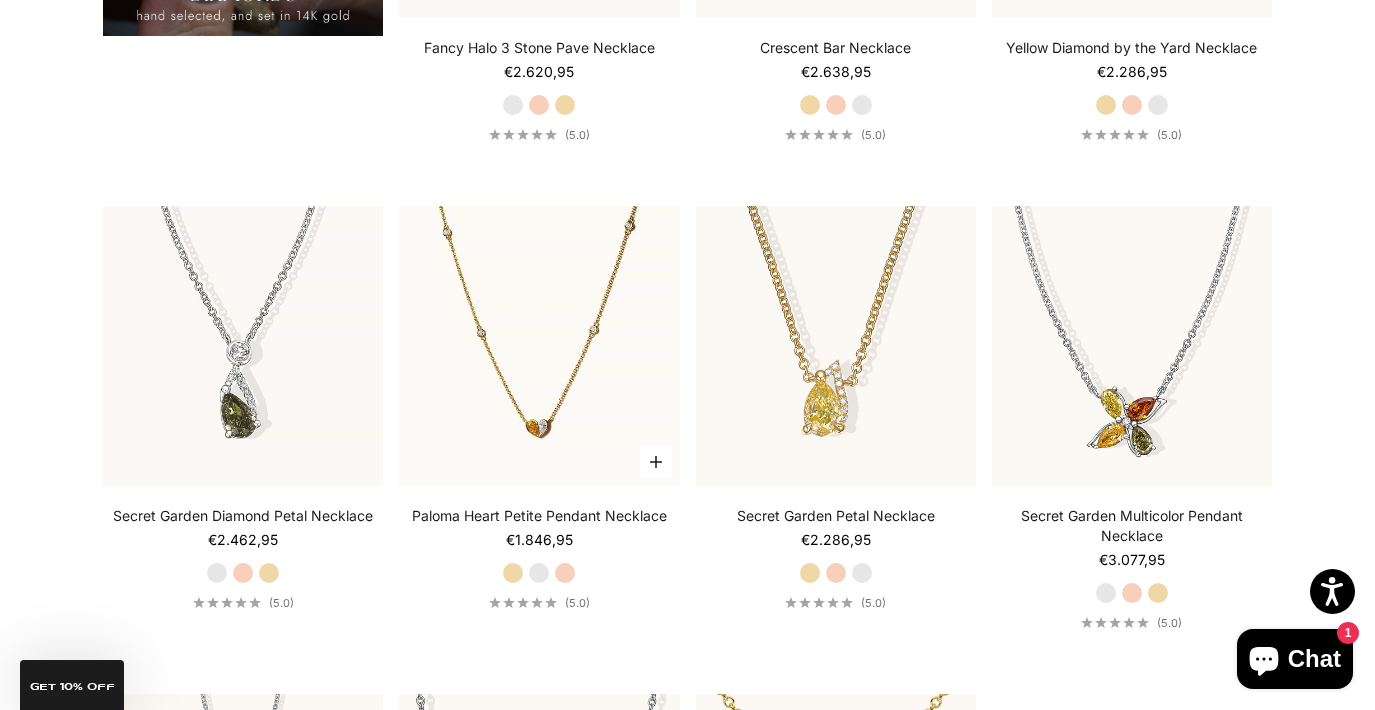 scroll, scrollTop: 2367, scrollLeft: 0, axis: vertical 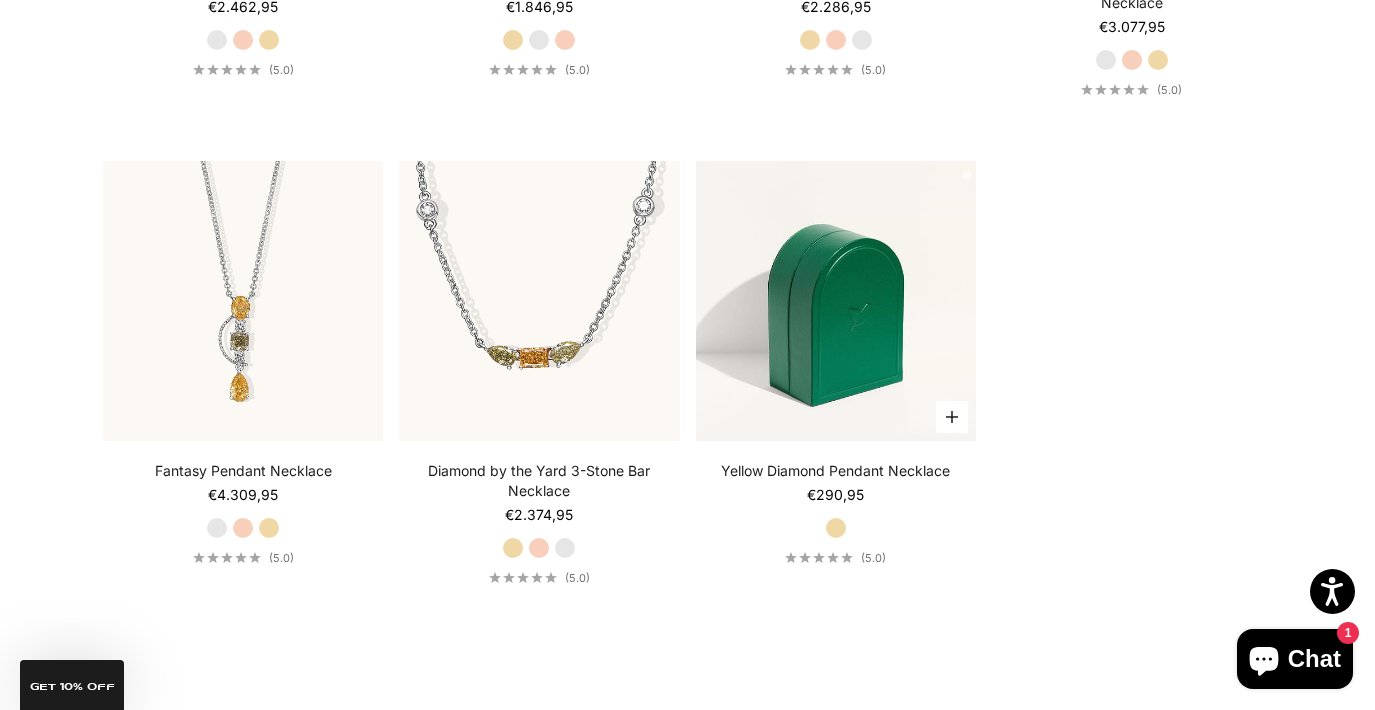 click at bounding box center (836, 301) 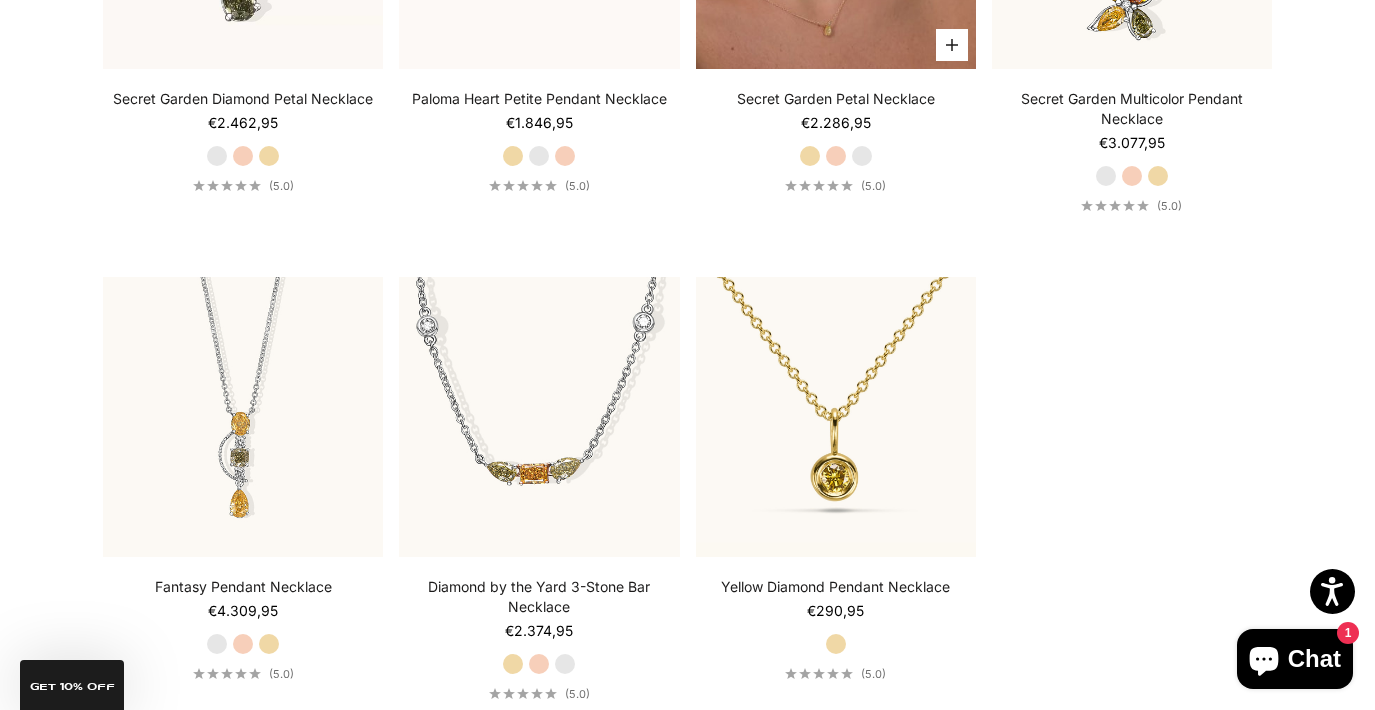 scroll, scrollTop: 1933, scrollLeft: 0, axis: vertical 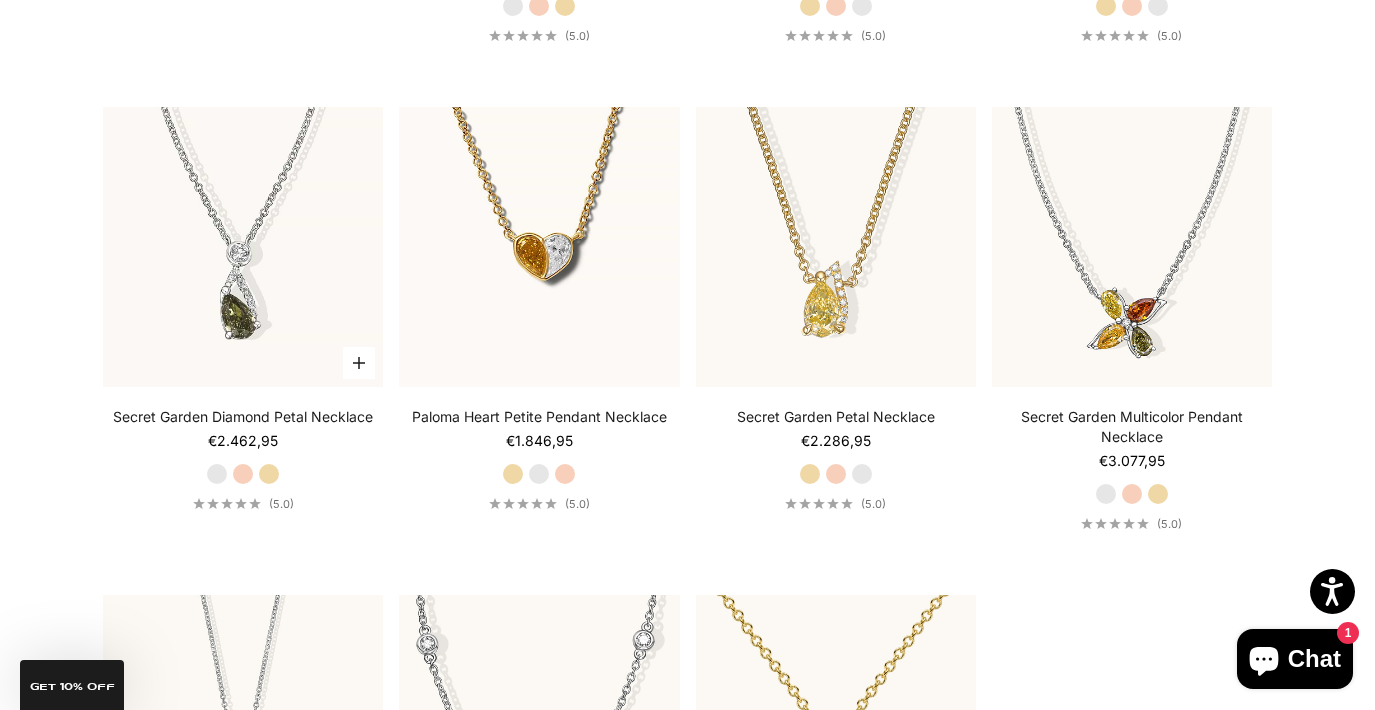 click on "Yellow Gold" at bounding box center [269, 474] 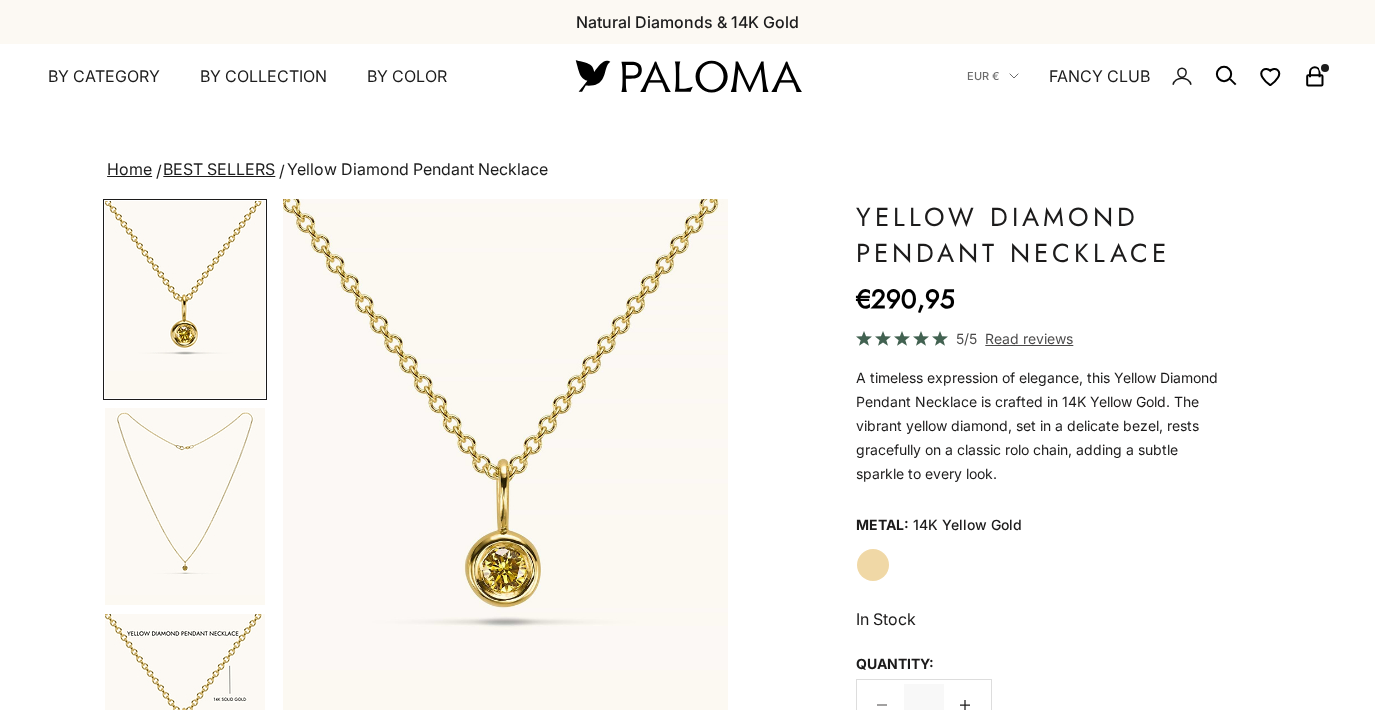 scroll, scrollTop: 0, scrollLeft: 0, axis: both 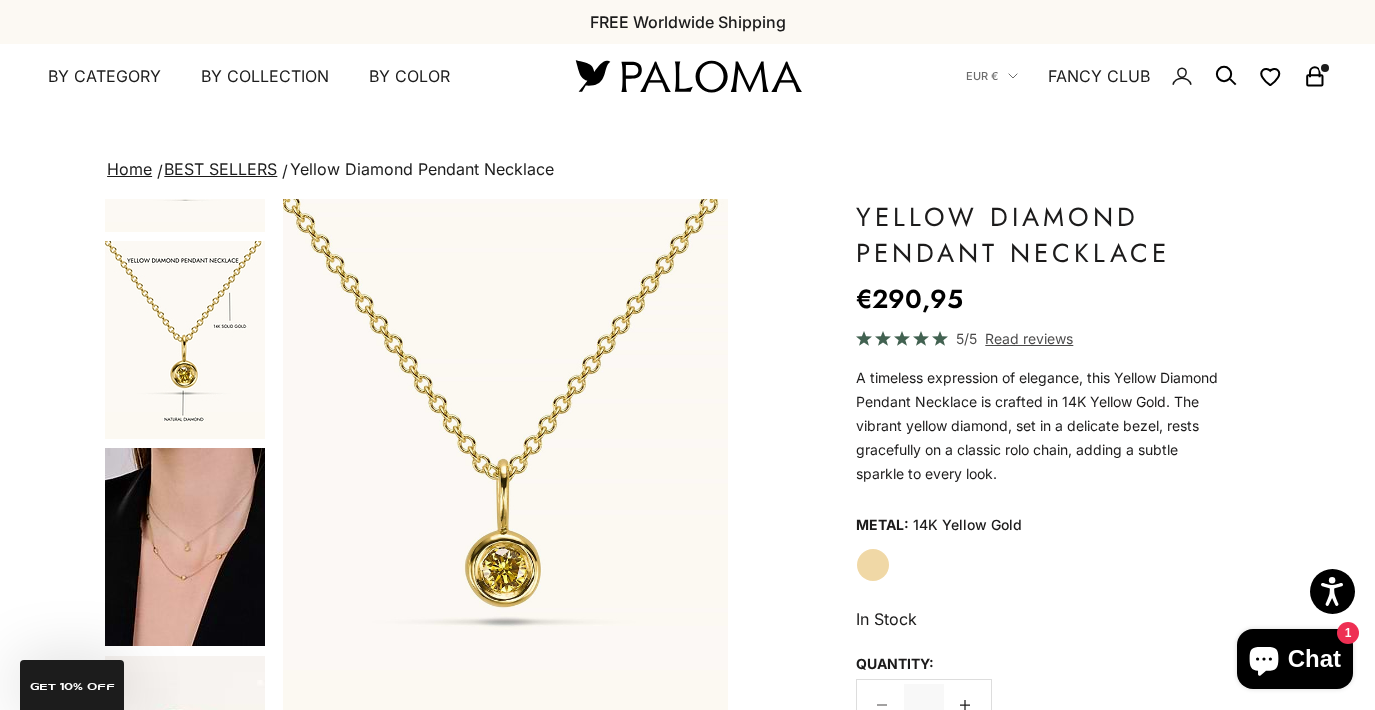click at bounding box center [185, 547] 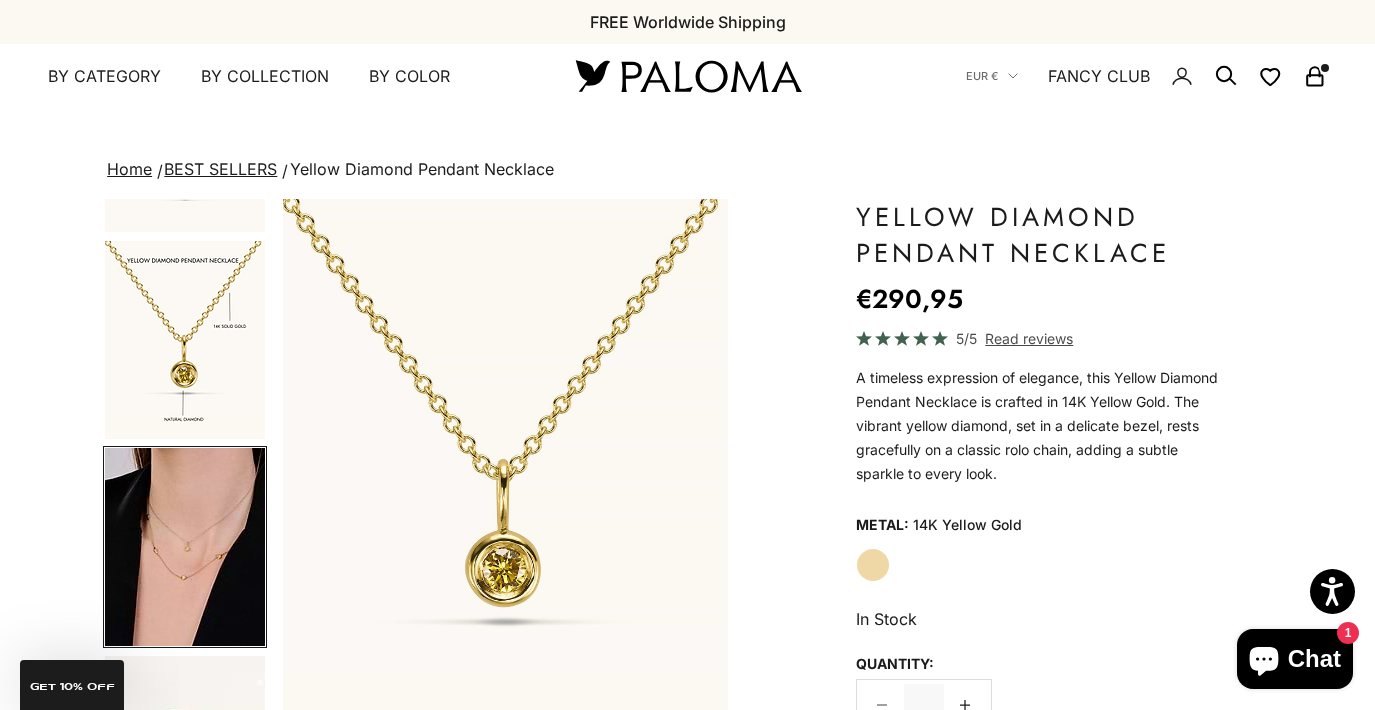 scroll, scrollTop: 0, scrollLeft: 1405, axis: horizontal 